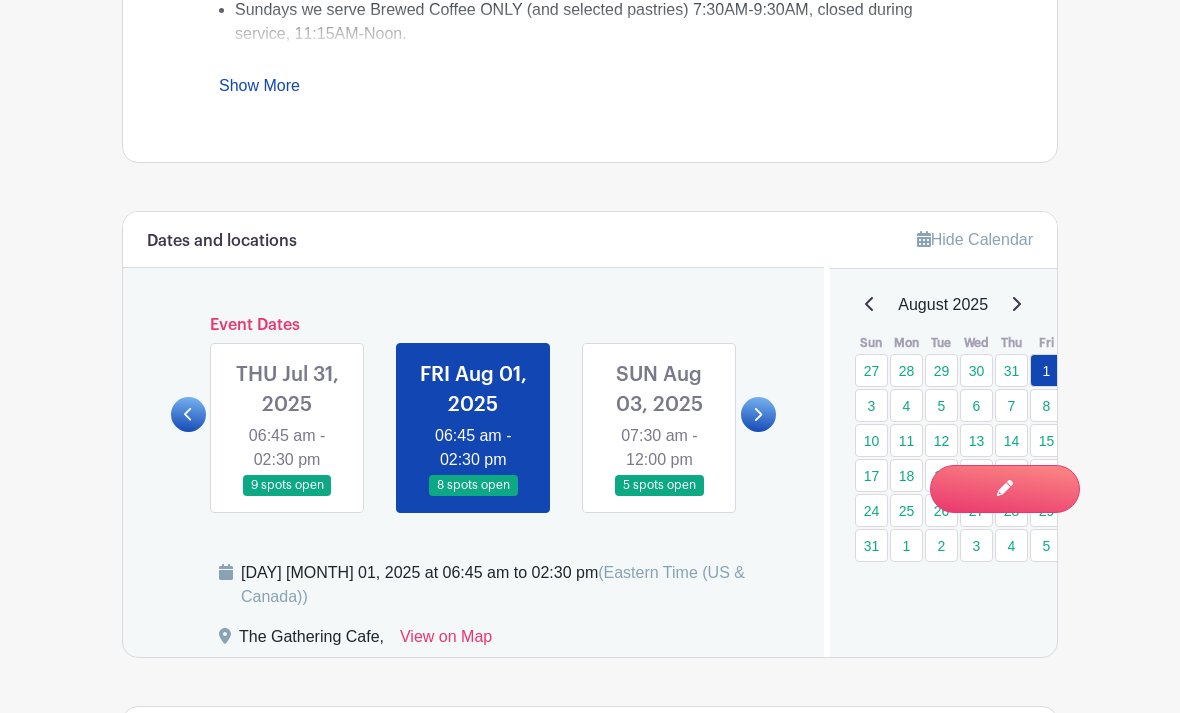 scroll, scrollTop: 1031, scrollLeft: 0, axis: vertical 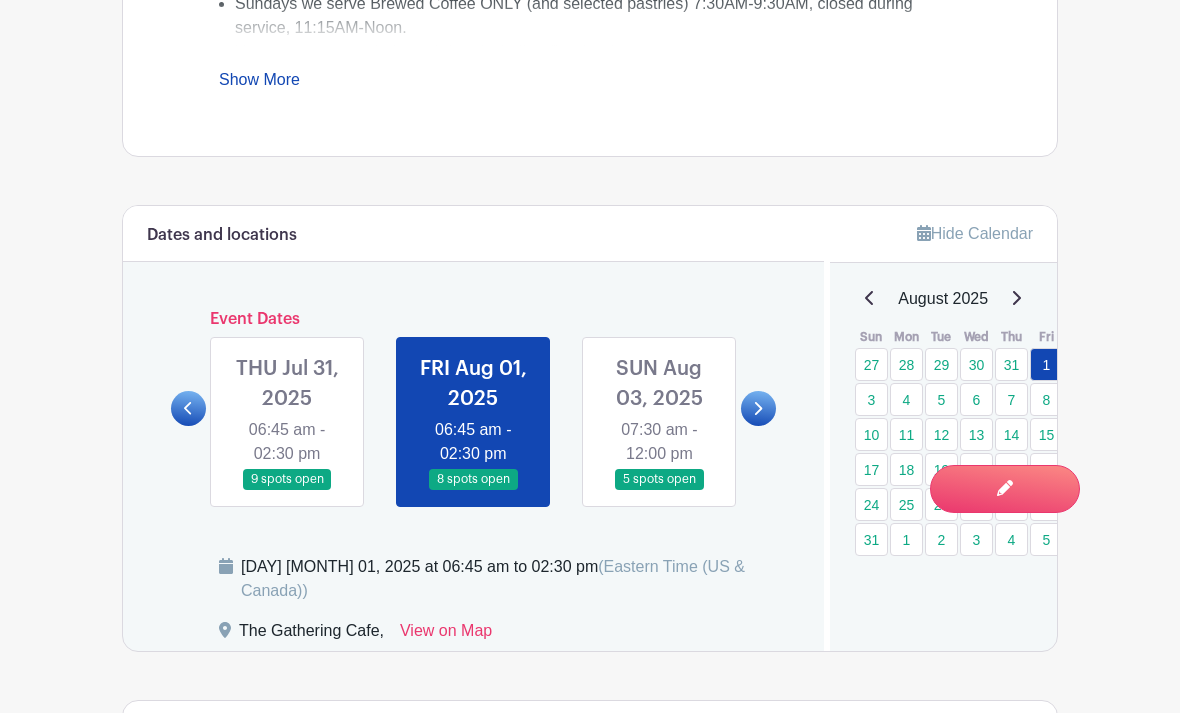 click at bounding box center (869, 298) 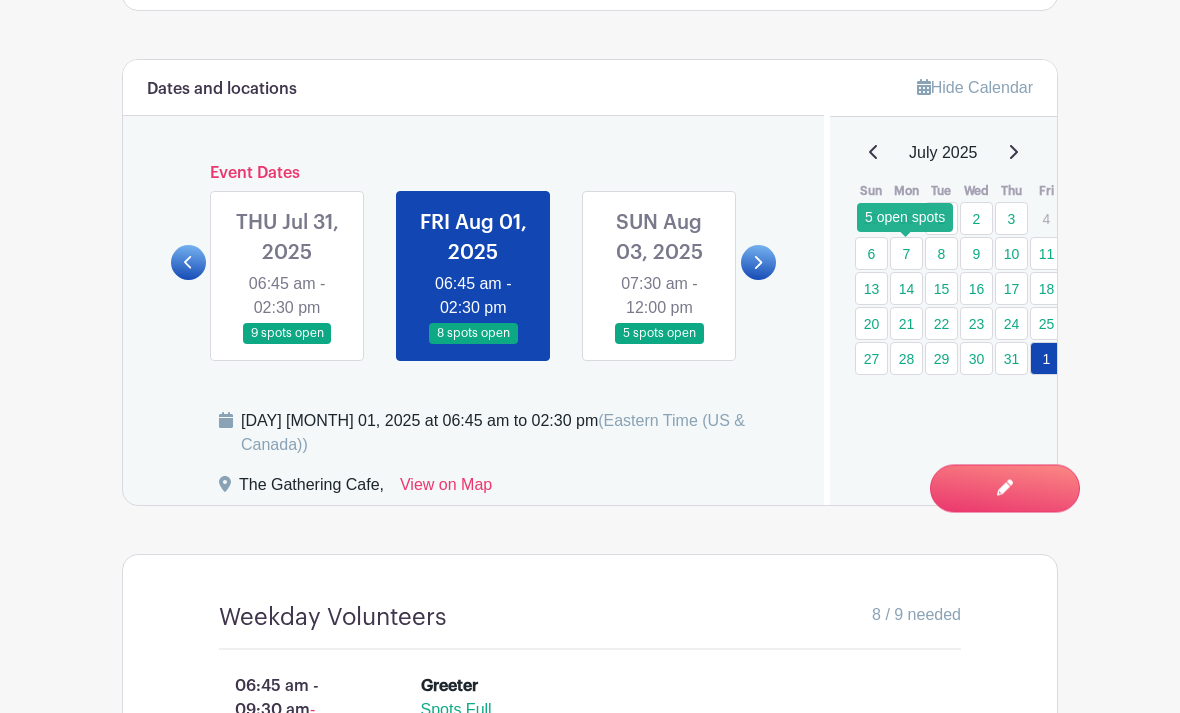 scroll, scrollTop: 1177, scrollLeft: 0, axis: vertical 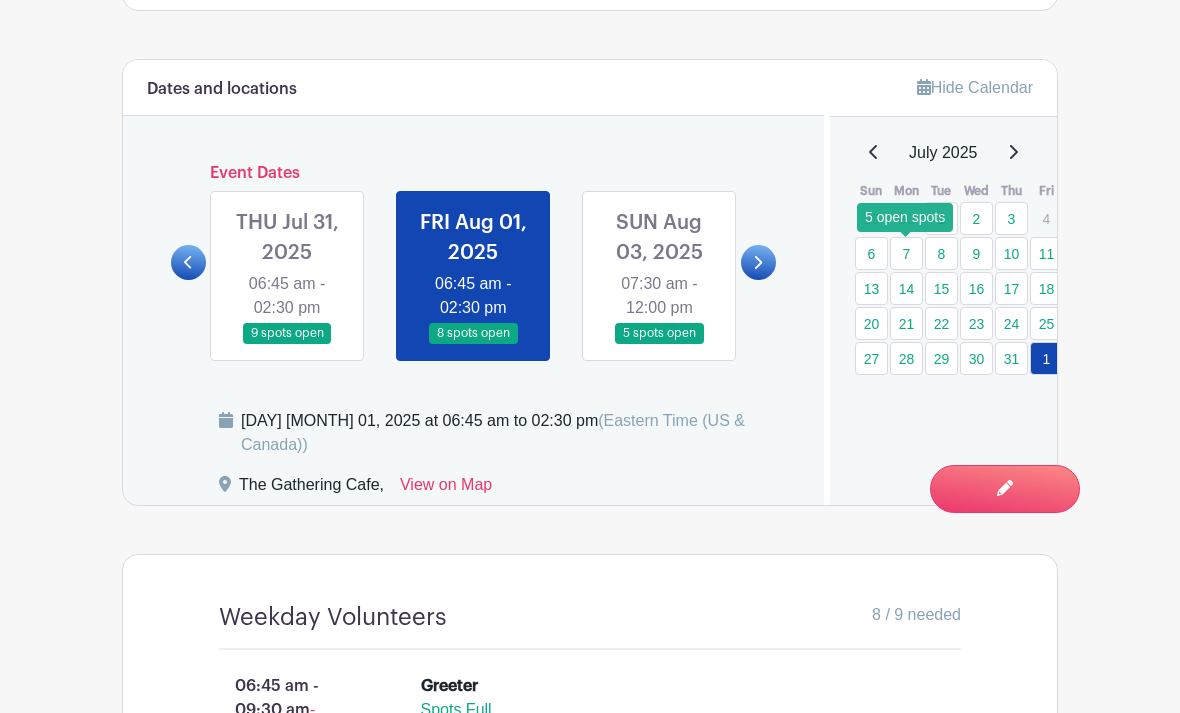 click on "7" at bounding box center (906, 253) 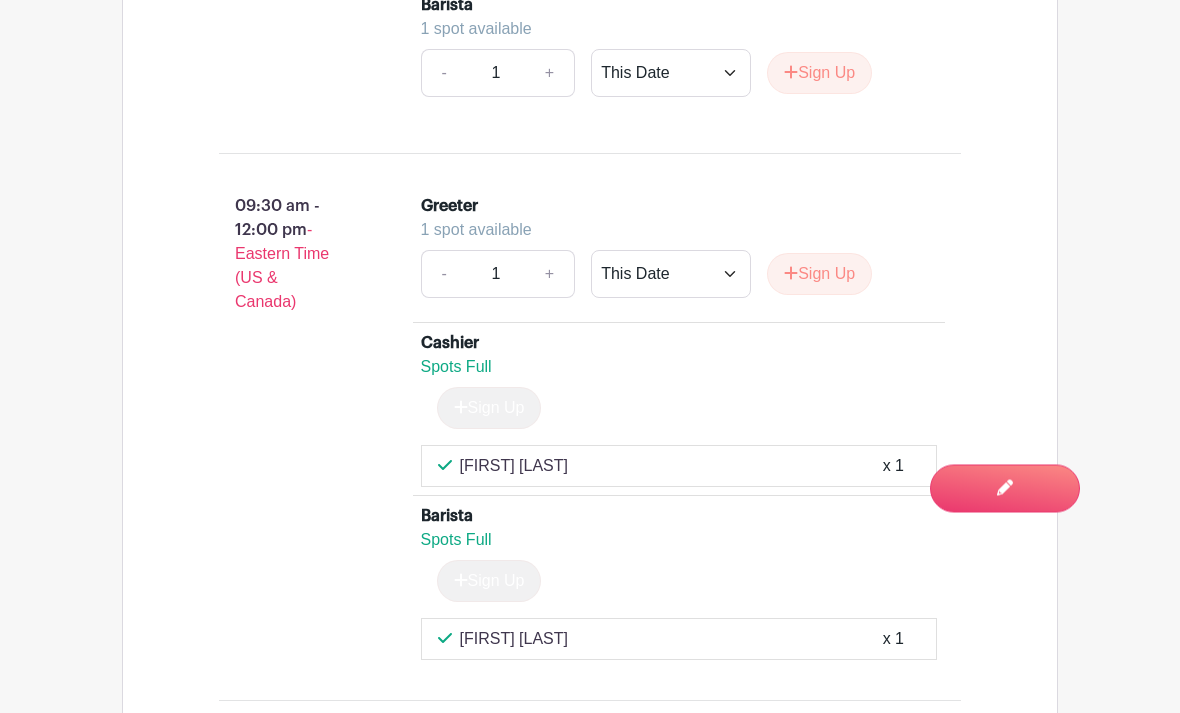 scroll, scrollTop: 2205, scrollLeft: 0, axis: vertical 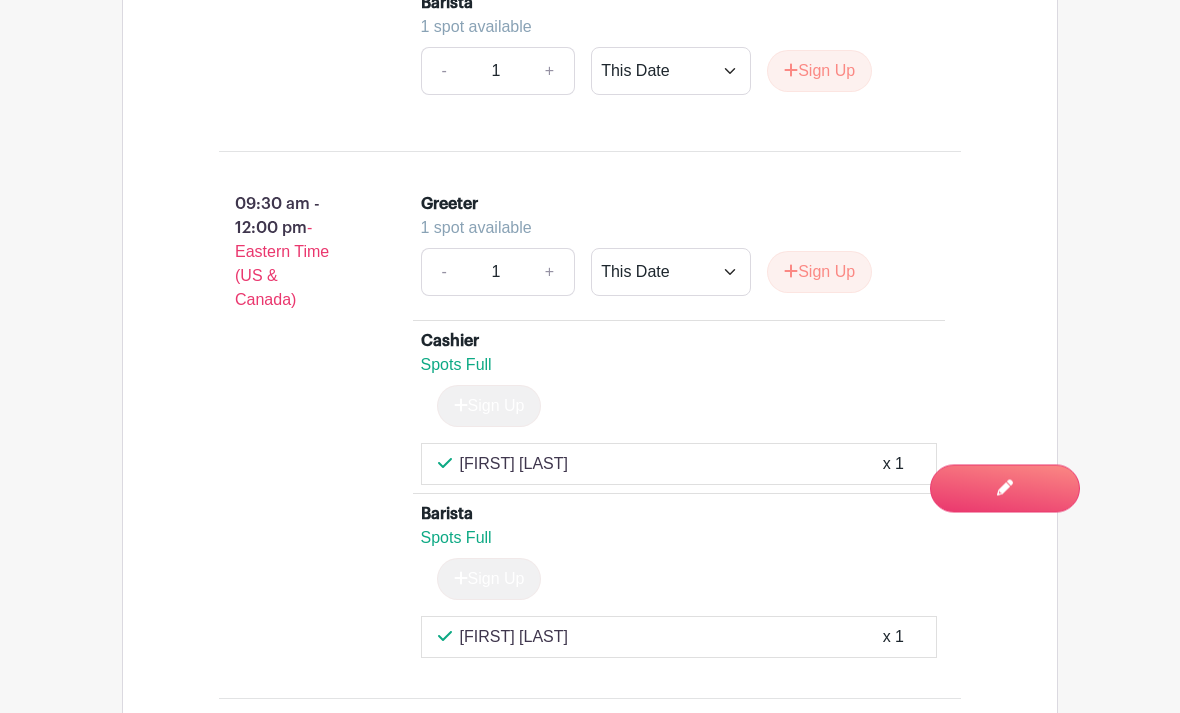 click on "Sign Up" at bounding box center [819, 273] 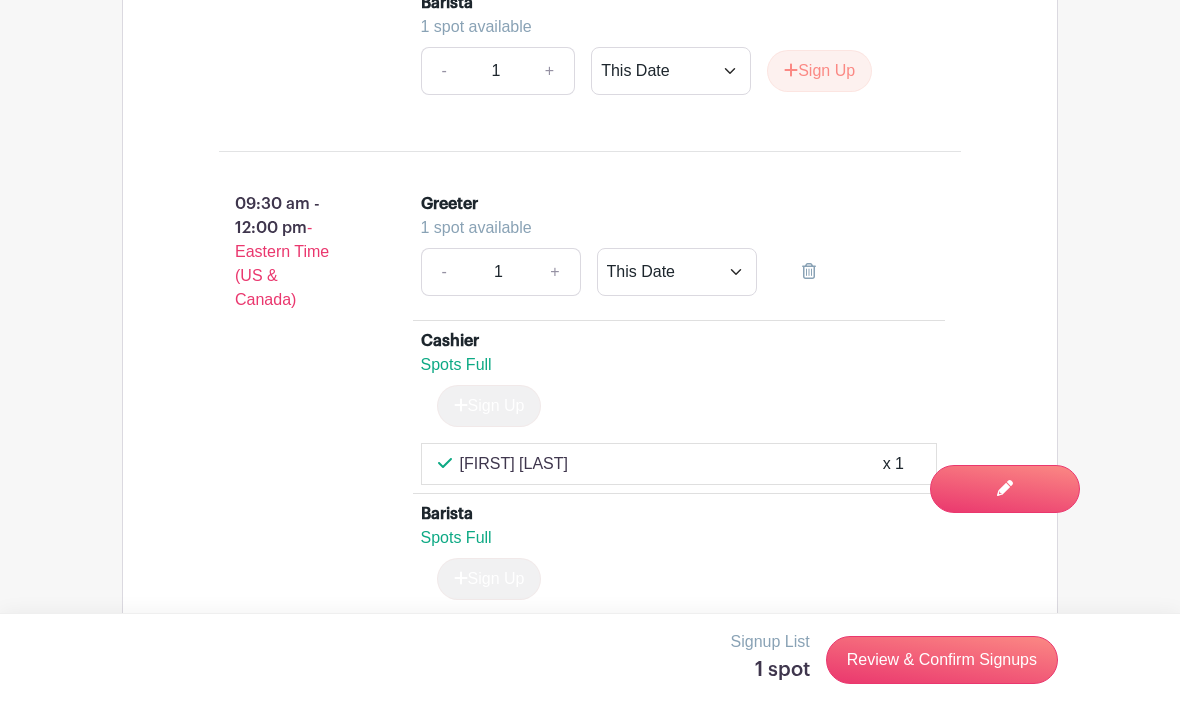 click on "Review & Confirm Signups" at bounding box center (942, 660) 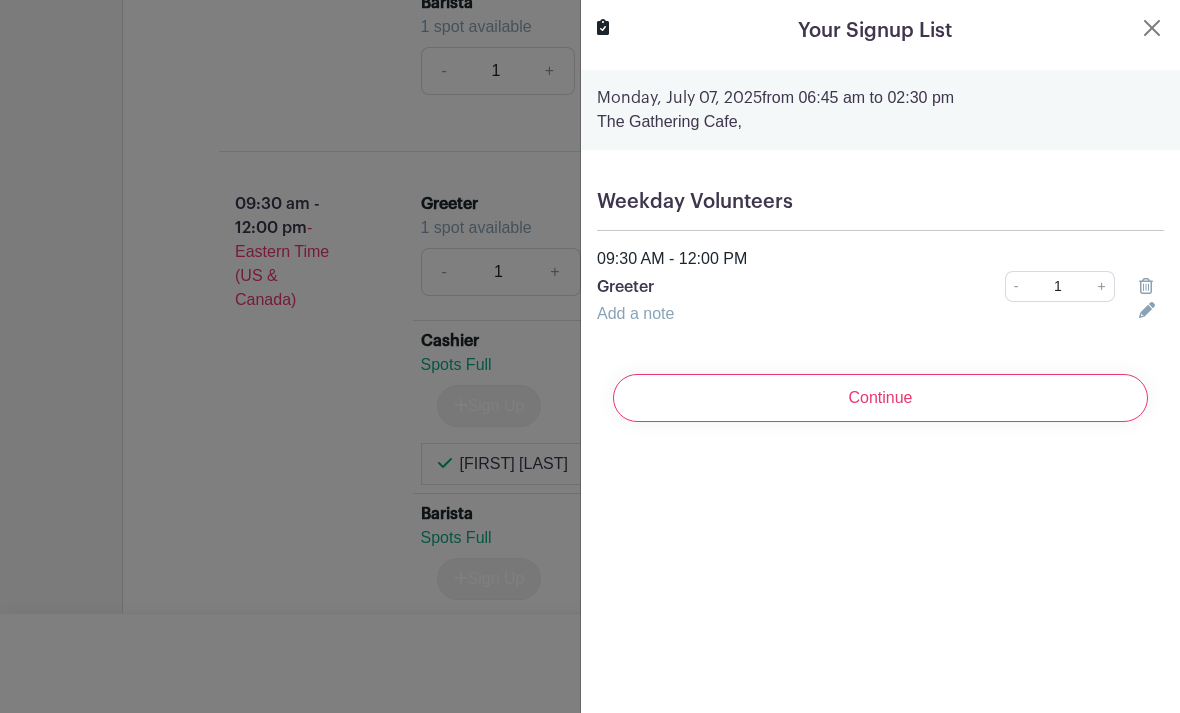 click on "Continue" at bounding box center (880, 398) 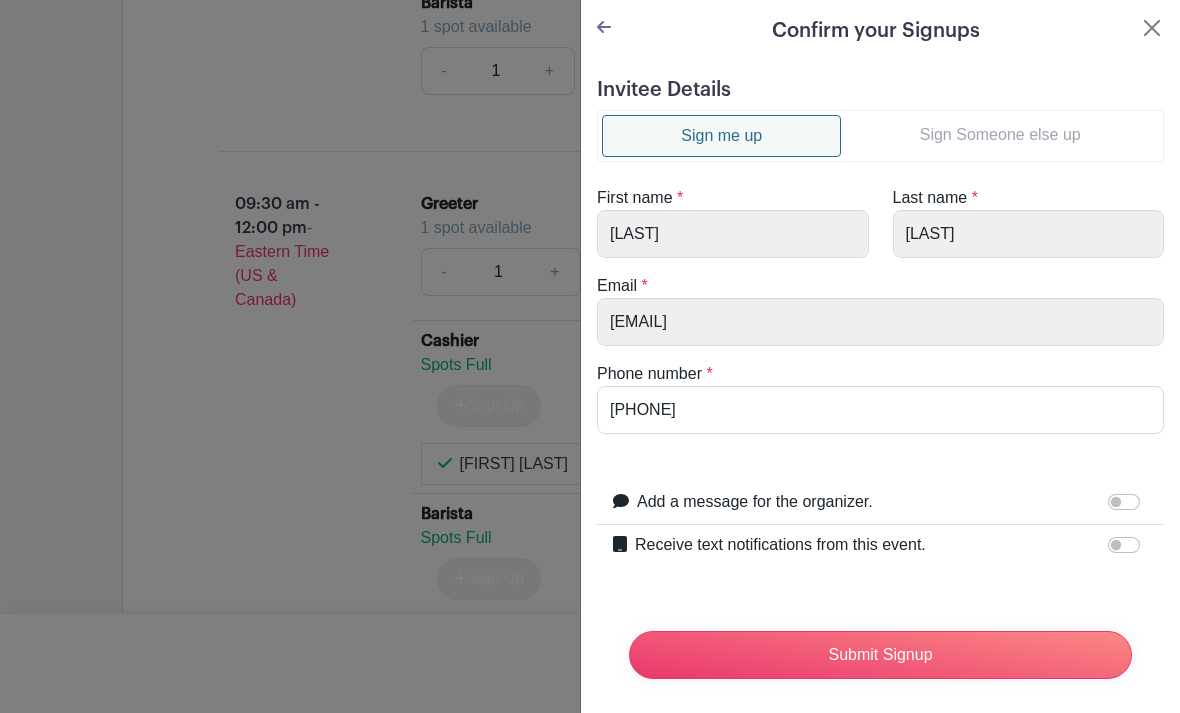 click on "Sign Someone else up" at bounding box center [1000, 135] 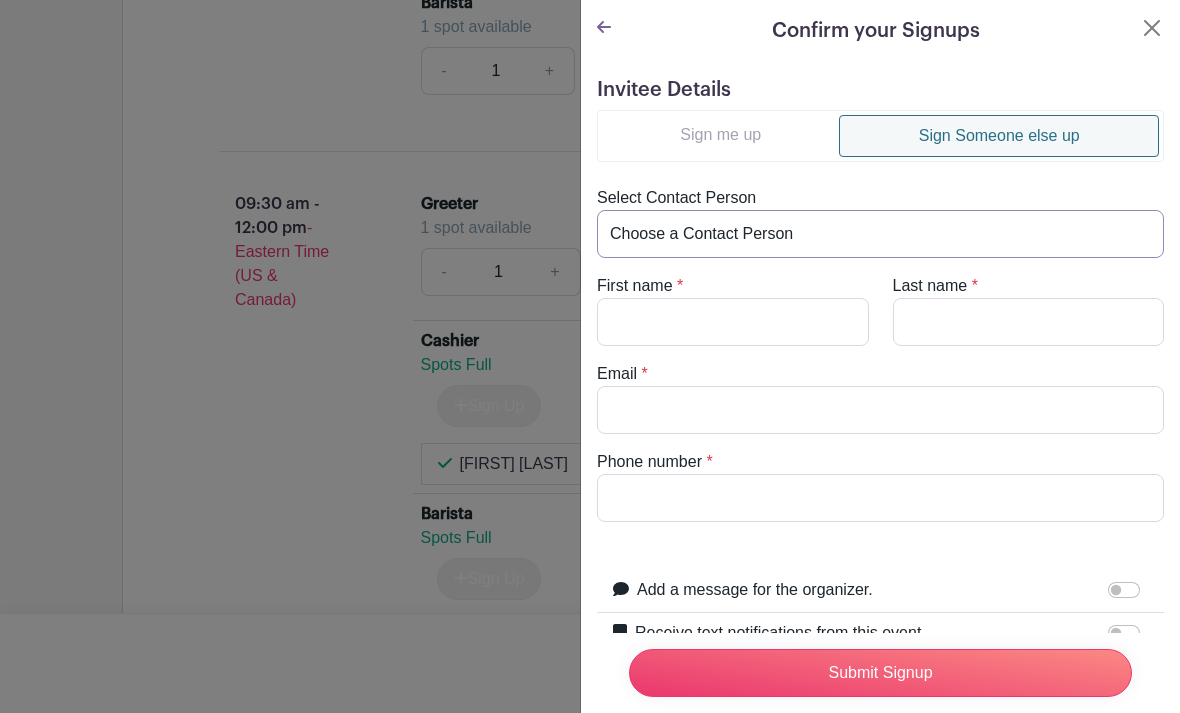 click on "Choose a Contact Person [FIRST] [LAST] ([EMAIL])
[FIRST] [LAST] ([EMAIL])
[FIRST] [LAST] ([EMAIL])
[FIRST] [LAST] ([EMAIL])
[FIRST] [LAST] ([EMAIL])
[FIRST] [LAST] ([EMAIL])
[FIRST] [LAST] ([EMAIL])
[FIRST] [LAST] ([EMAIL])
[FIRST] [LAST] ([EMAIL])
[FIRST] [LAST] ([EMAIL])
[FIRST] [LAST] ([EMAIL])
[FIRST] [LAST] ([EMAIL])
[FIRST] [LAST] ([EMAIL])
[FIRST] [LAST] ([EMAIL])
[FIRST] [LAST] ([EMAIL])
[FIRST] [LAST] ([EMAIL])
[FIRST] [LAST] ([EMAIL])
[FIRST] [LAST] ([EMAIL])
[FIRST] [LAST] ([EMAIL])
[FIRST] [LAST] ([EMAIL])
[FIRST] [LAST] ([EMAIL])
[FIRST] [LAST] ([EMAIL])
[FIRST] [LAST] ([EMAIL])
[FIRST] [LAST] ([EMAIL])" at bounding box center (880, 234) 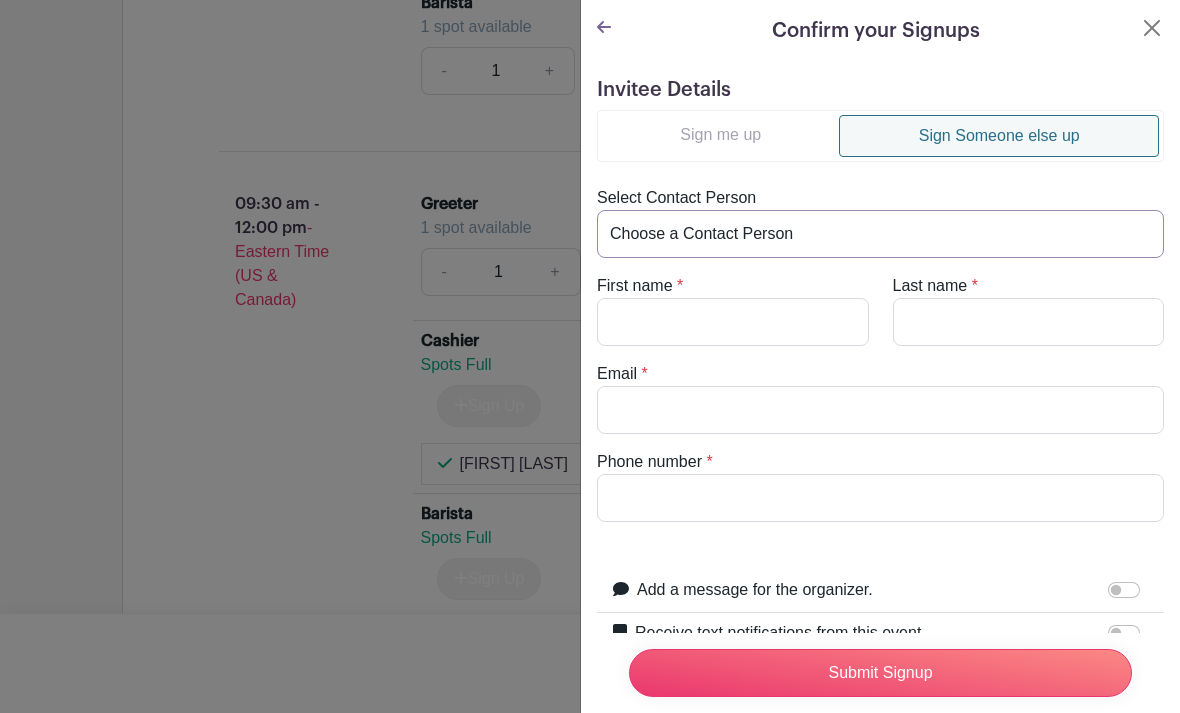 select on "[EMAIL]" 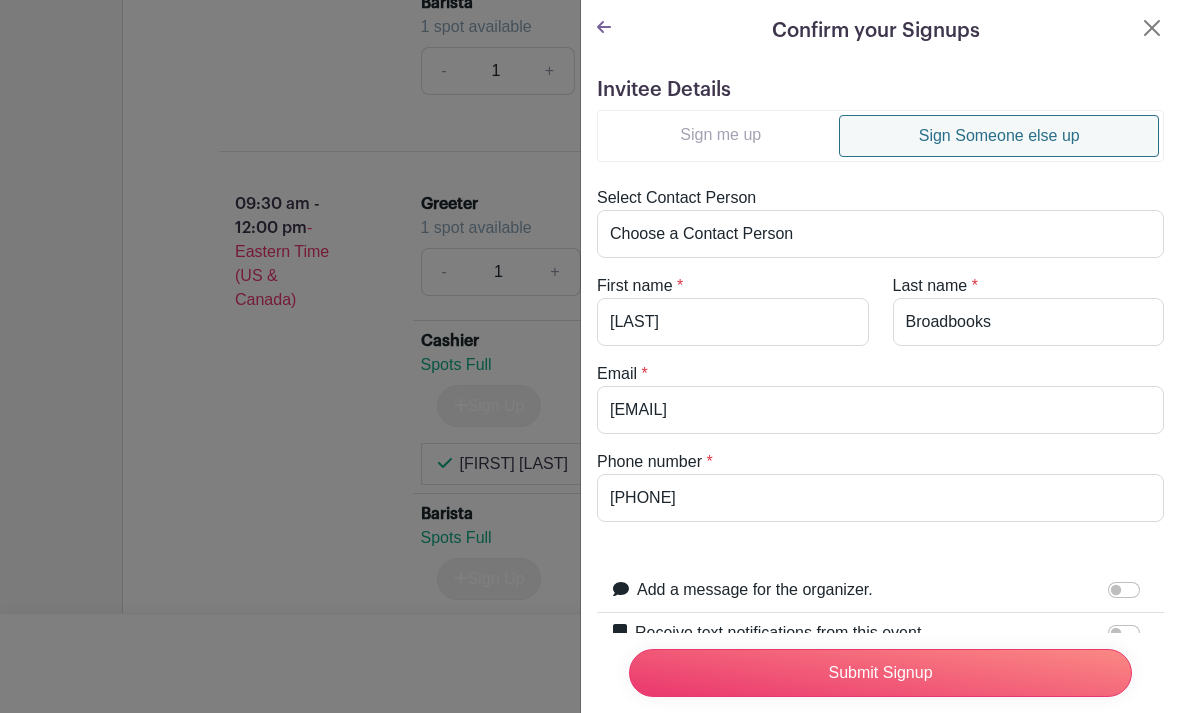 click on "Submit Signup" at bounding box center (880, 673) 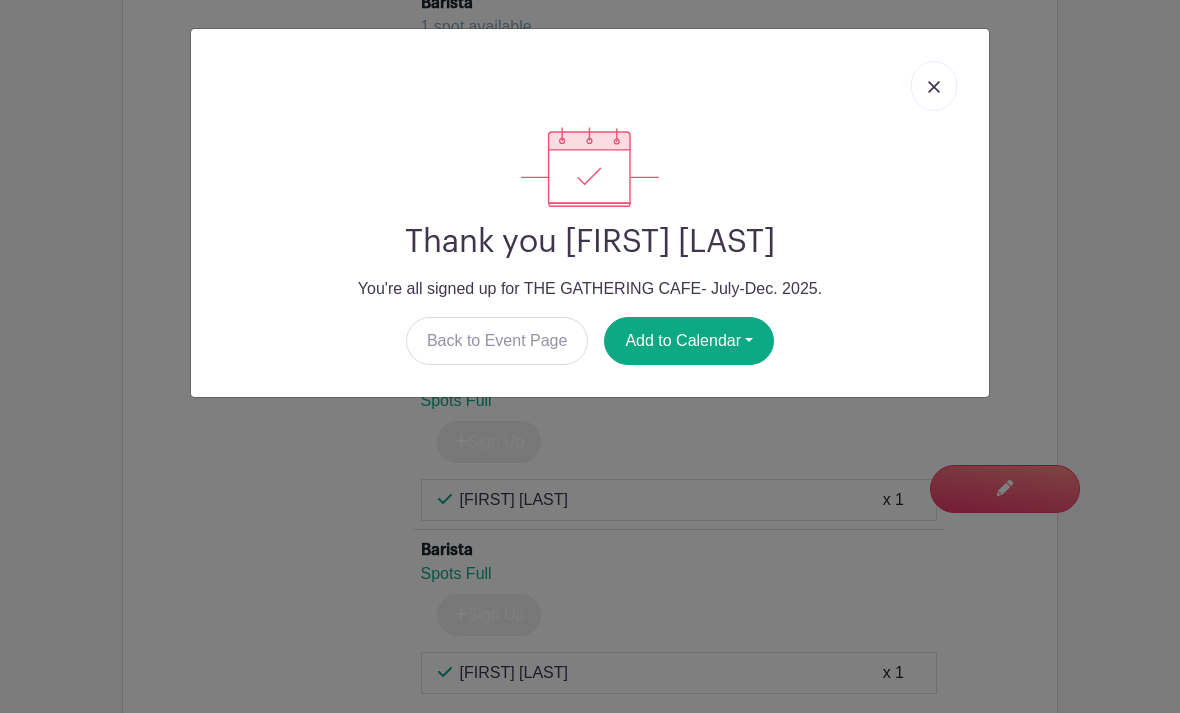 click at bounding box center (934, 86) 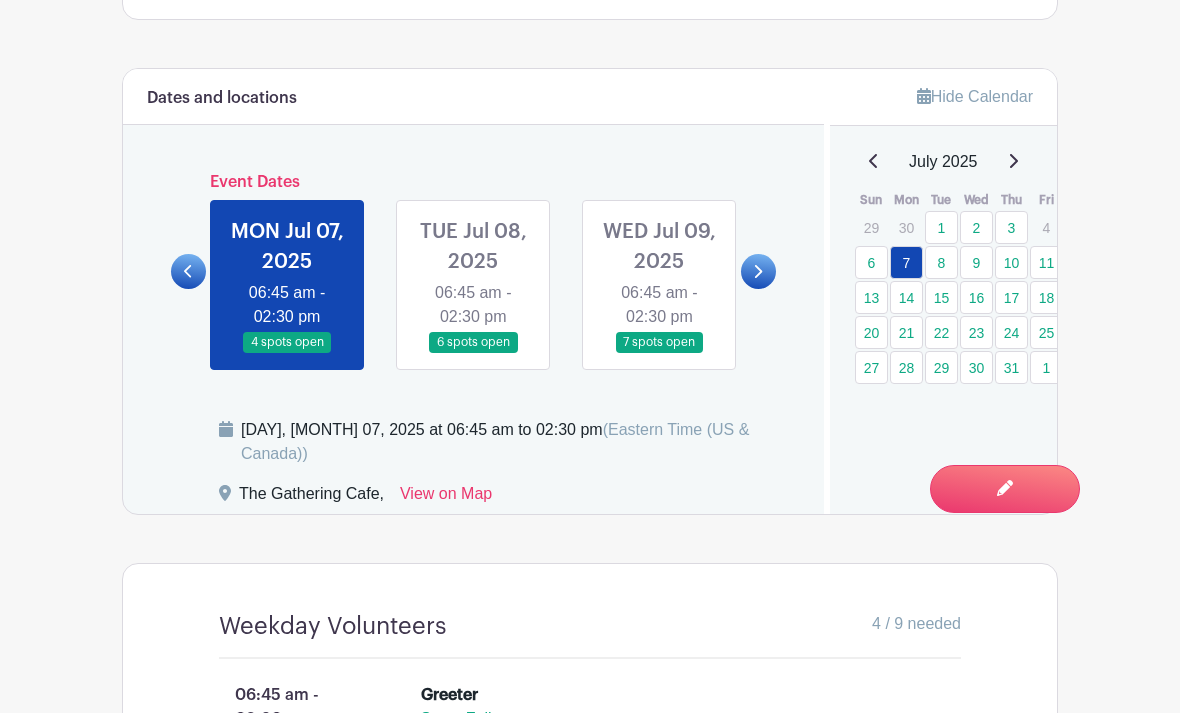 scroll, scrollTop: 1166, scrollLeft: 0, axis: vertical 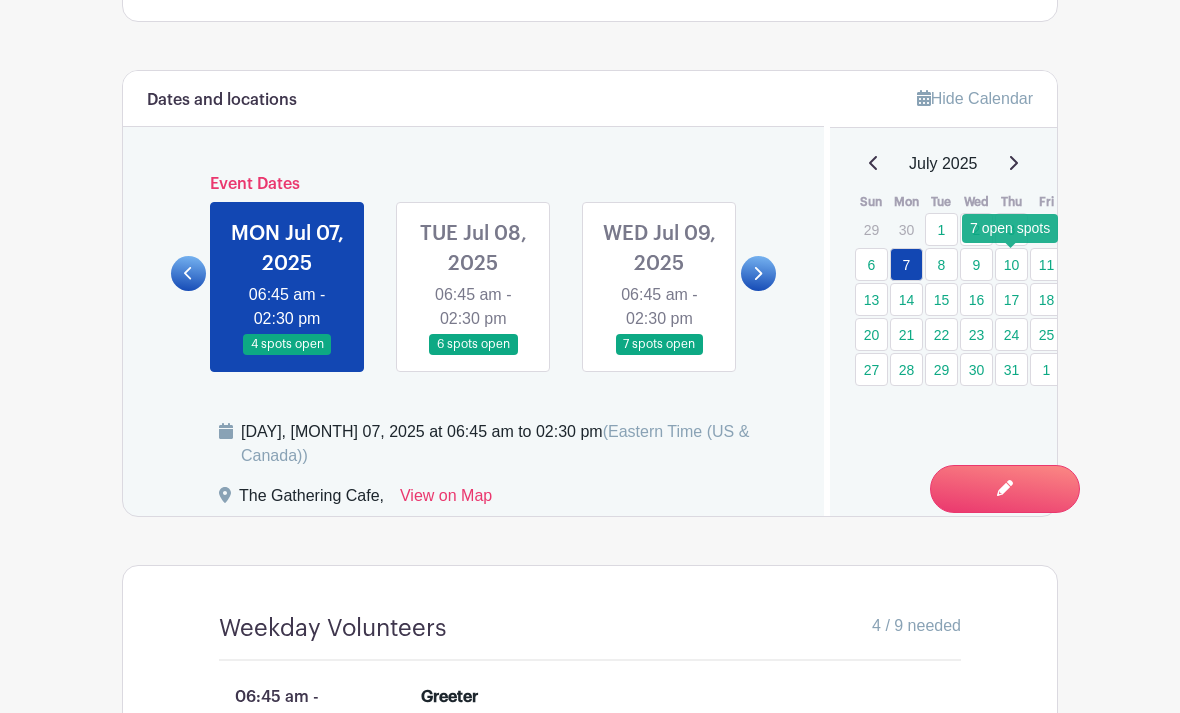 click on "10" at bounding box center (1011, 264) 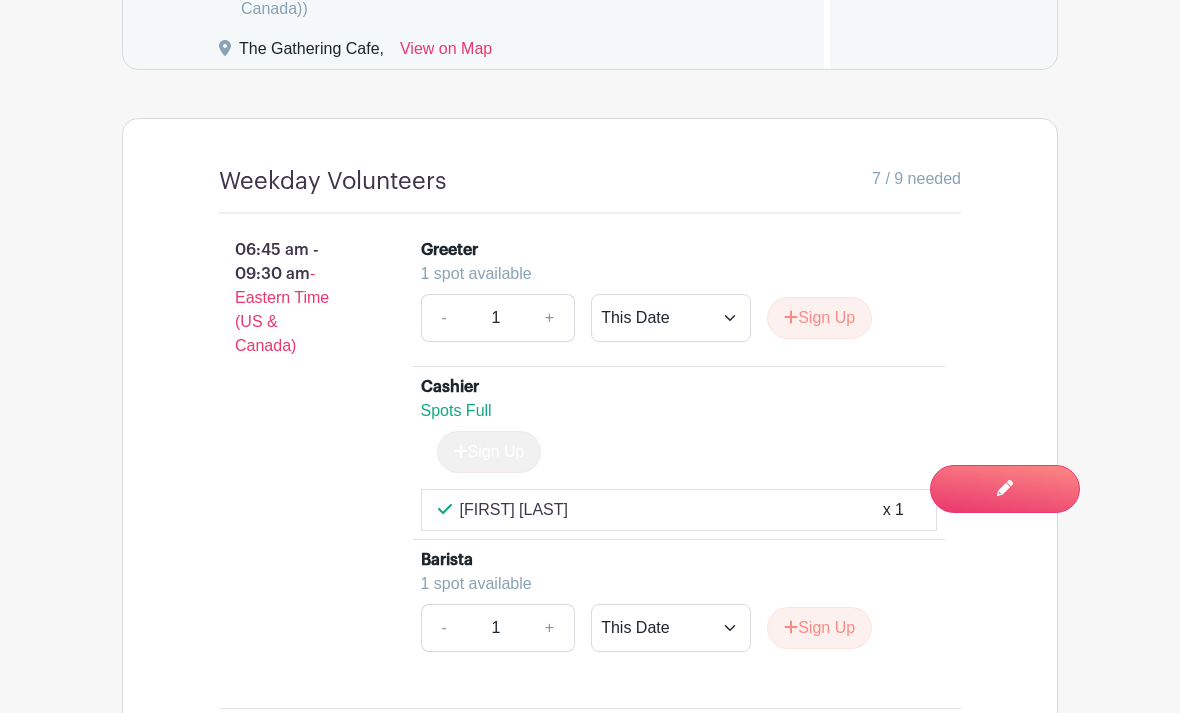 scroll, scrollTop: 1649, scrollLeft: 0, axis: vertical 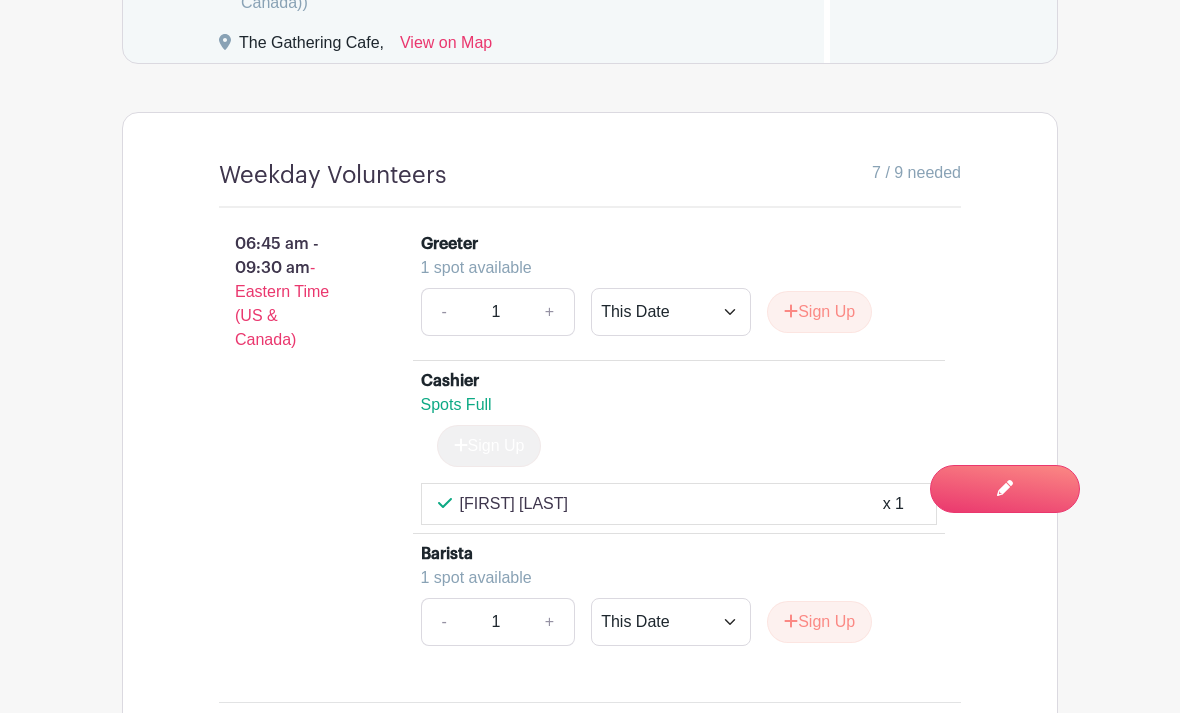click on "Sign Up" at bounding box center [819, 312] 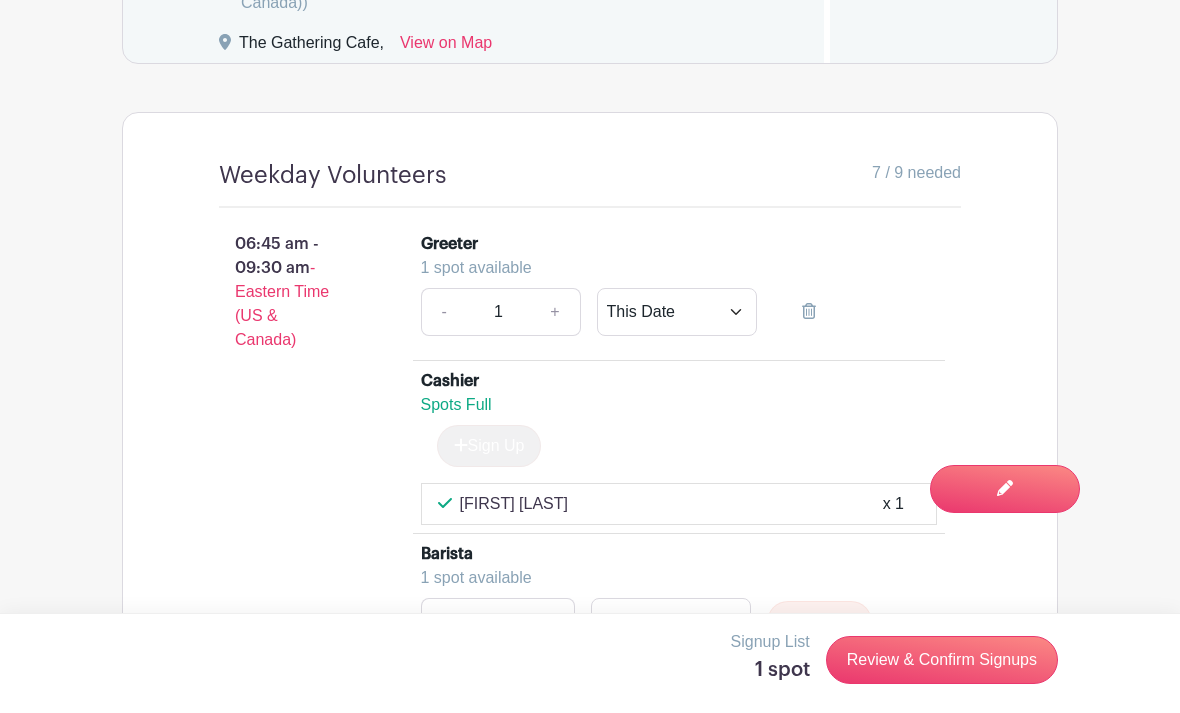 click on "Review & Confirm Signups" at bounding box center (942, 660) 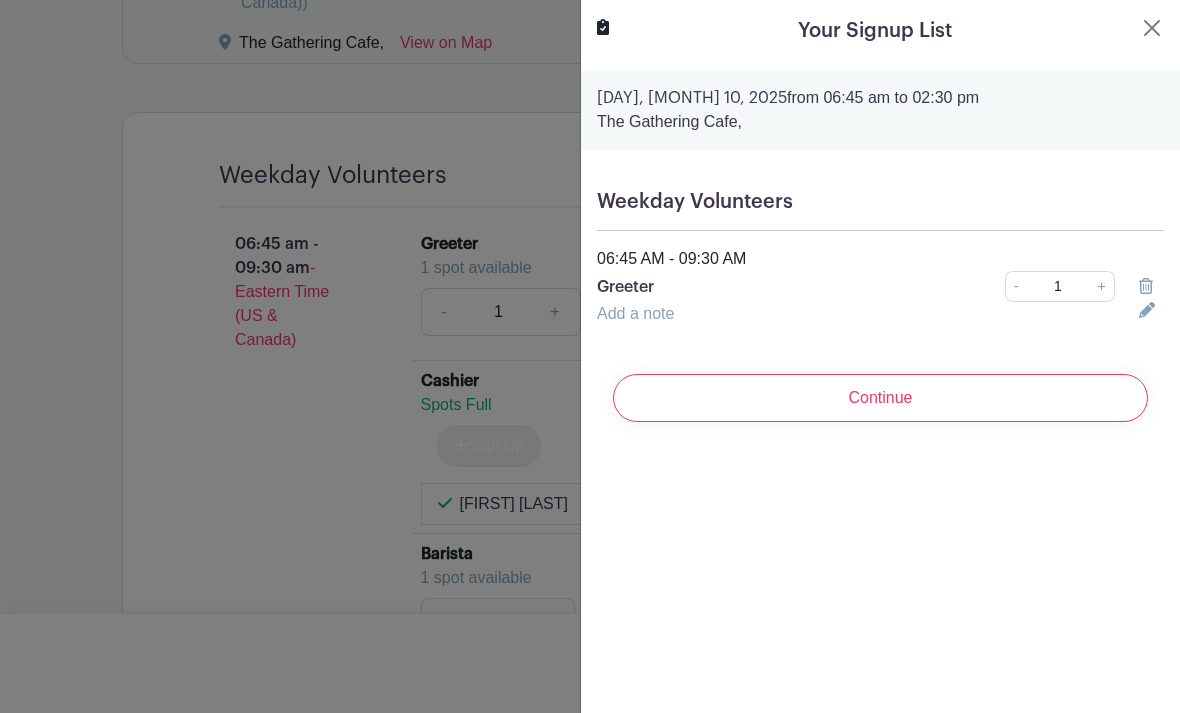 click on "Continue" at bounding box center (880, 398) 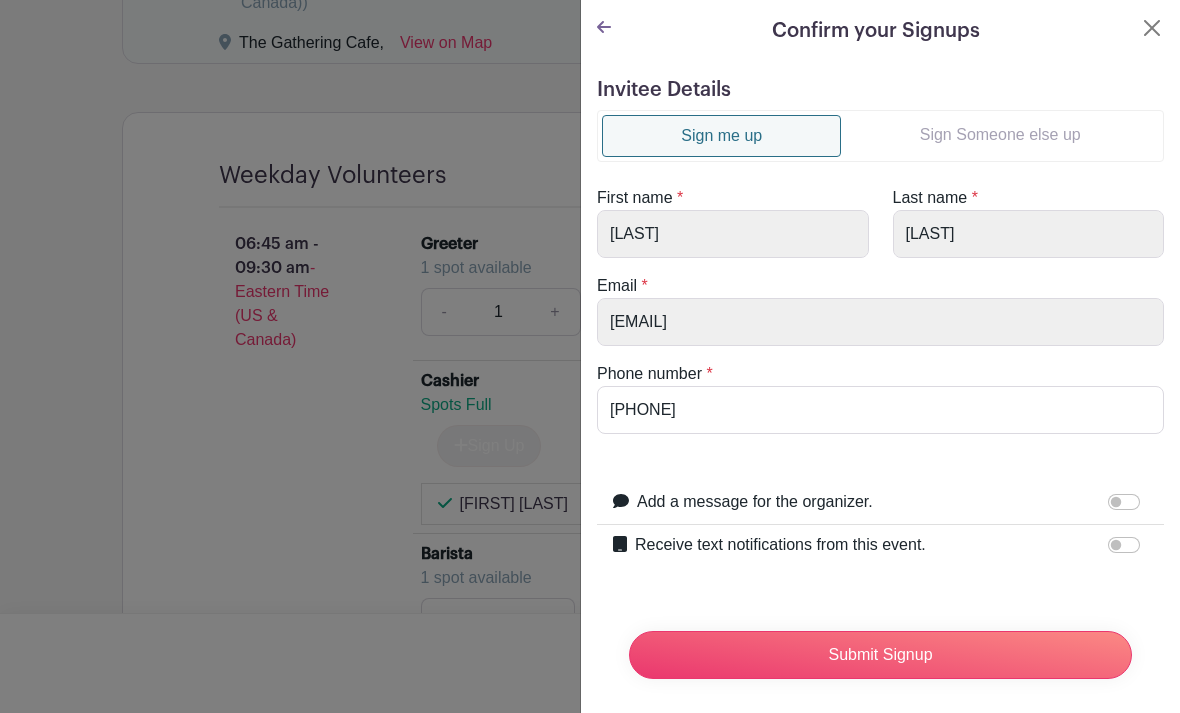 click on "Sign Someone else up" at bounding box center [1000, 135] 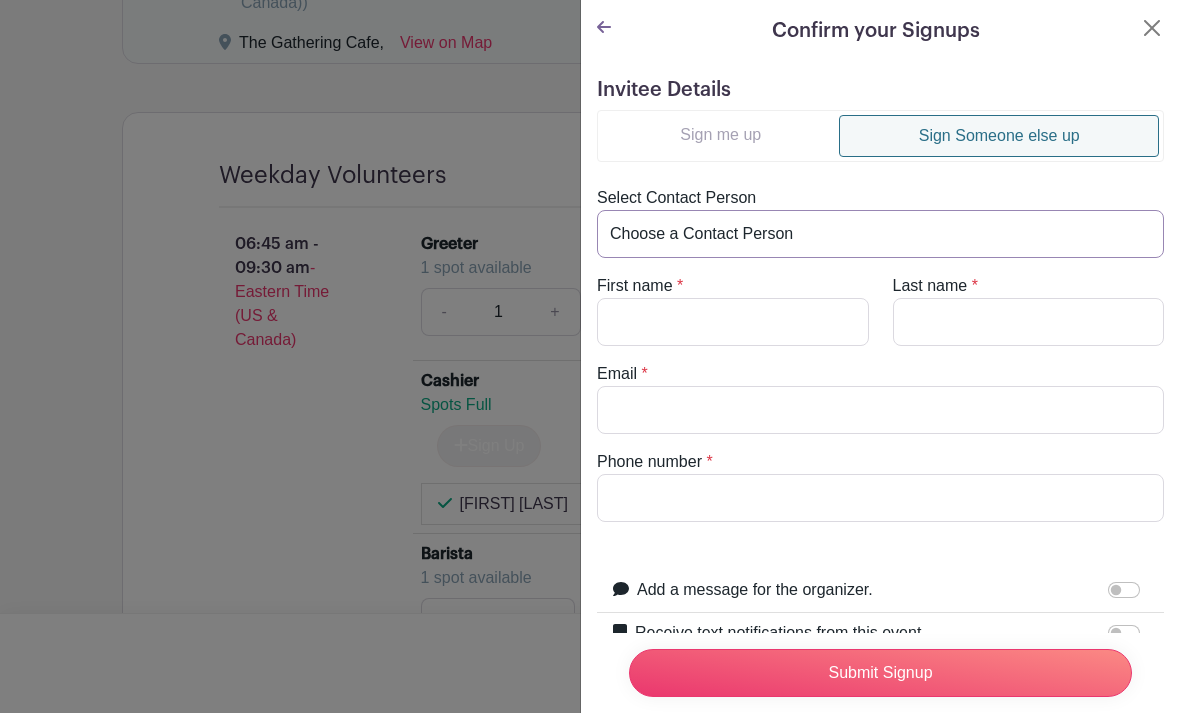 click on "Choose a Contact Person [FIRST] [LAST] ([EMAIL])
[FIRST] [LAST] ([EMAIL])
[FIRST] [LAST] ([EMAIL])
[FIRST] [LAST] ([EMAIL])
[FIRST] [LAST] ([EMAIL])
[FIRST] [LAST] ([EMAIL])
[FIRST] [LAST] ([EMAIL])
[FIRST] [LAST] ([EMAIL])
[FIRST] [LAST] ([EMAIL])
[FIRST] [LAST] ([EMAIL])
[FIRST] [LAST] ([EMAIL])
[FIRST] [LAST] ([EMAIL])
[FIRST] [LAST] ([EMAIL])
[FIRST] [LAST] ([EMAIL])
[FIRST] [LAST] ([EMAIL])
[FIRST] [LAST] ([EMAIL])
[FIRST] [LAST] ([EMAIL])
[FIRST] [LAST] ([EMAIL])
[FIRST] [LAST] ([EMAIL])
[FIRST] [LAST] ([EMAIL])
[FIRST] [LAST] ([EMAIL])
[FIRST] [LAST] ([EMAIL])
[FIRST] [LAST] ([EMAIL])
[FIRST] [LAST] ([EMAIL])" at bounding box center [880, 234] 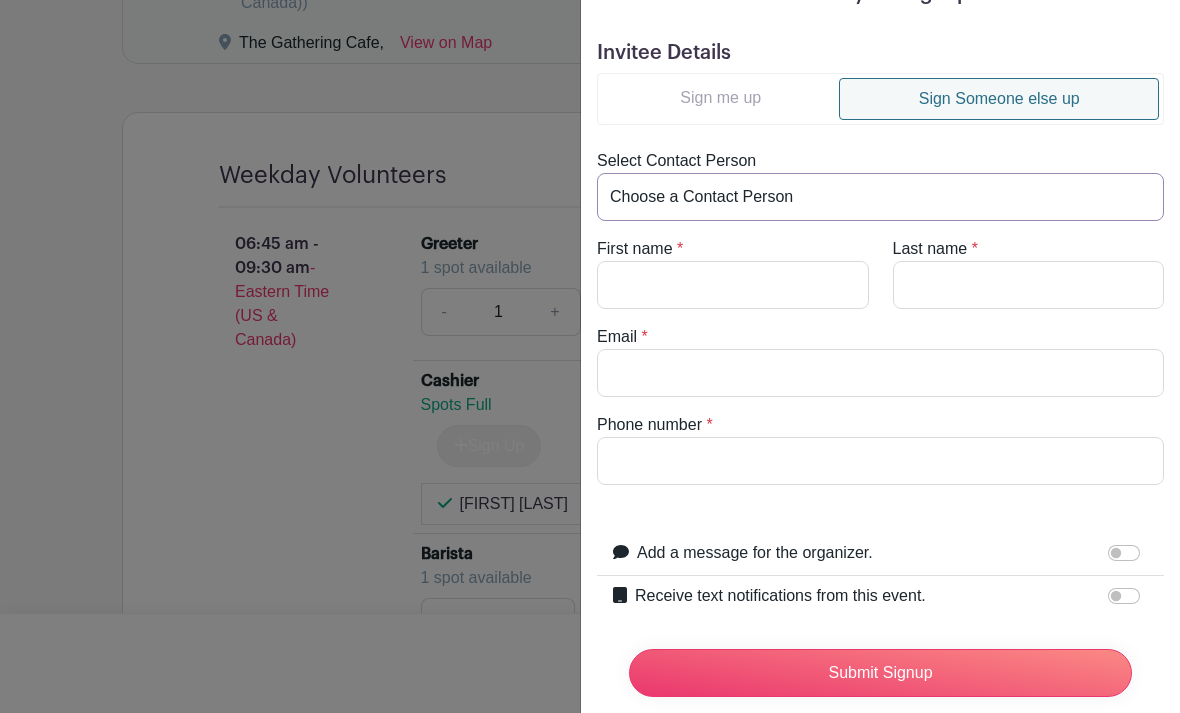scroll, scrollTop: 33, scrollLeft: 0, axis: vertical 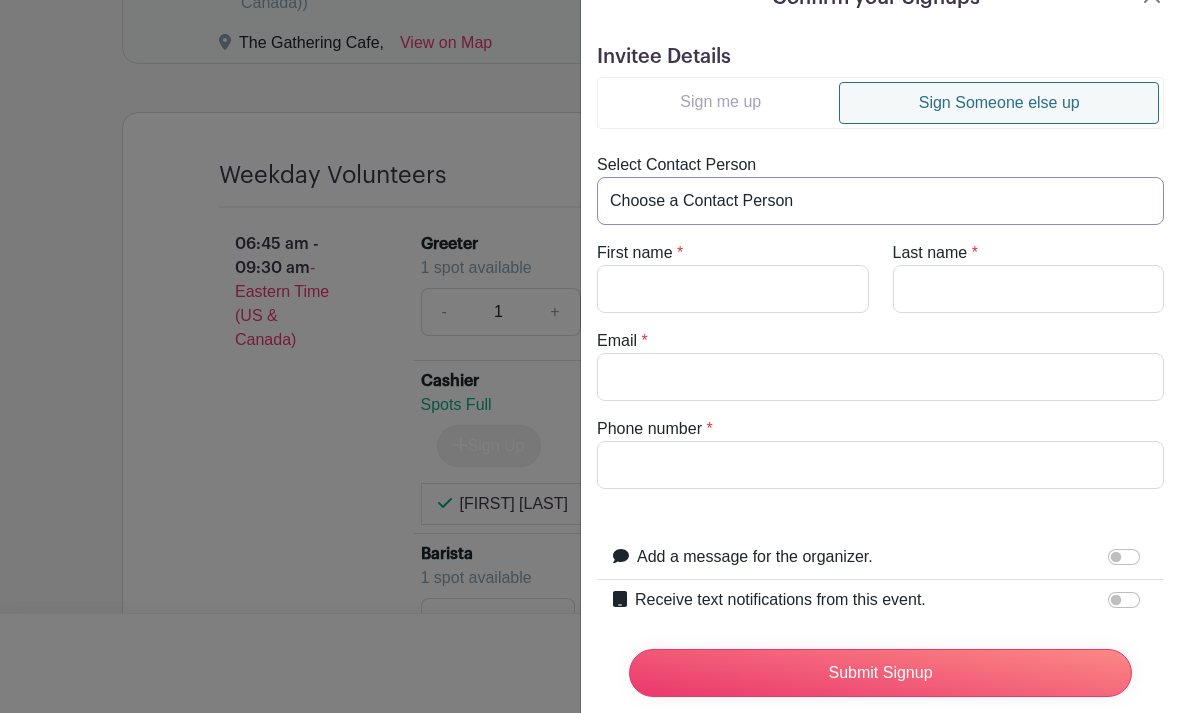 click on "Choose a Contact Person [FIRST] [LAST] ([EMAIL])
[FIRST] [LAST] ([EMAIL])
[FIRST] [LAST] ([EMAIL])
[FIRST] [LAST] ([EMAIL])
[FIRST] [LAST] ([EMAIL])
[FIRST] [LAST] ([EMAIL])
[FIRST] [LAST] ([EMAIL])
[FIRST] [LAST] ([EMAIL])
[FIRST] [LAST] ([EMAIL])
[FIRST] [LAST] ([EMAIL])
[FIRST] [LAST] ([EMAIL])
[FIRST] [LAST] ([EMAIL])
[FIRST] [LAST] ([EMAIL])
[FIRST] [LAST] ([EMAIL])
[FIRST] [LAST] ([EMAIL])
[FIRST] [LAST] ([EMAIL])
[FIRST] [LAST] ([EMAIL])
[FIRST] [LAST] ([EMAIL])
[FIRST] [LAST] ([EMAIL])
[FIRST] [LAST] ([EMAIL])
[FIRST] [LAST] ([EMAIL])
[FIRST] [LAST] ([EMAIL])
[FIRST] [LAST] ([EMAIL])
[FIRST] [LAST] ([EMAIL])" at bounding box center [880, 201] 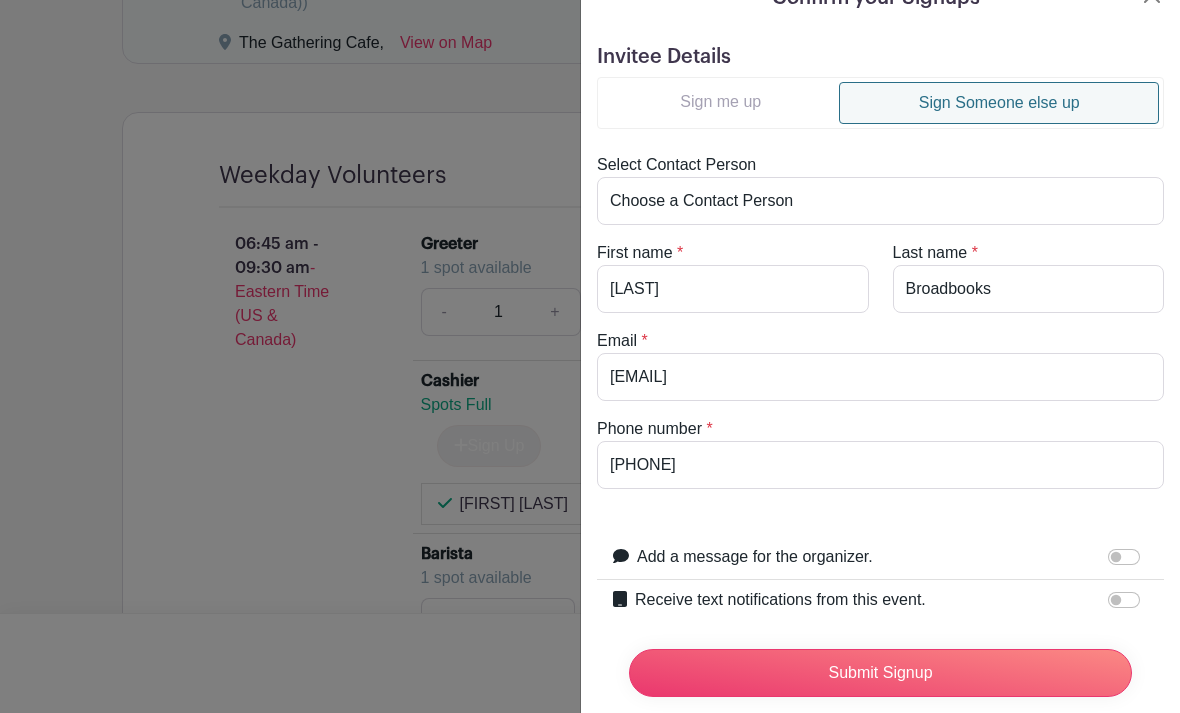 click on "Submit Signup" at bounding box center [880, 673] 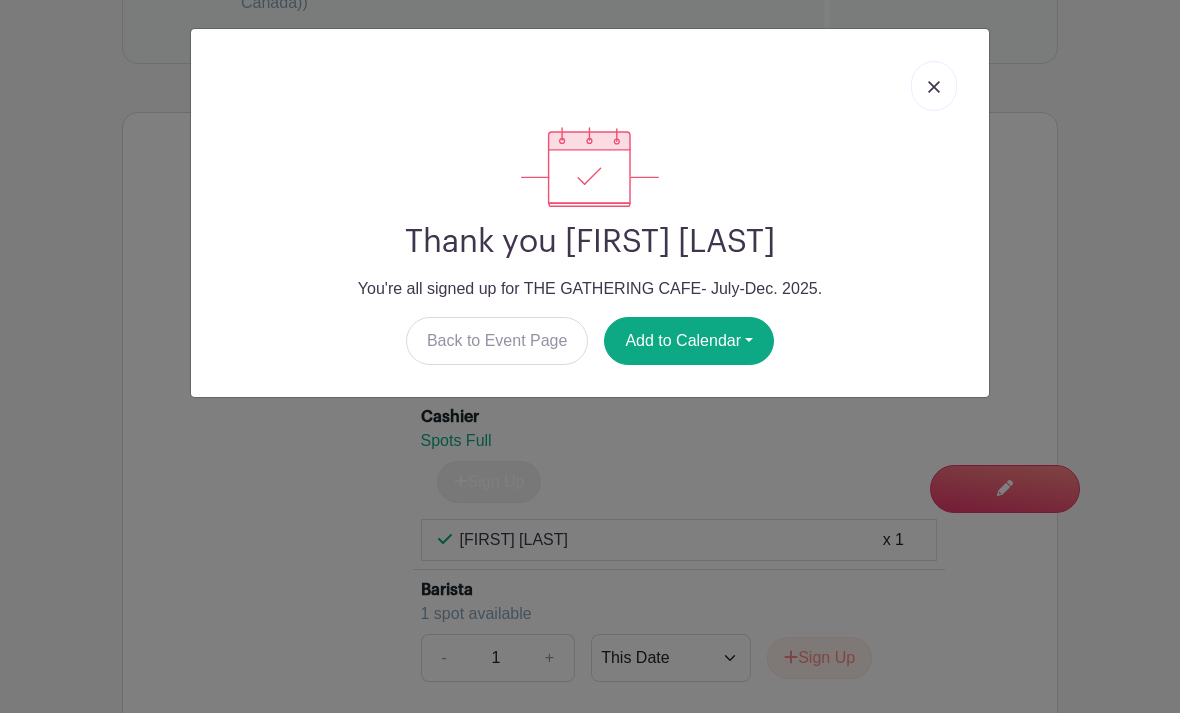 click at bounding box center [934, 86] 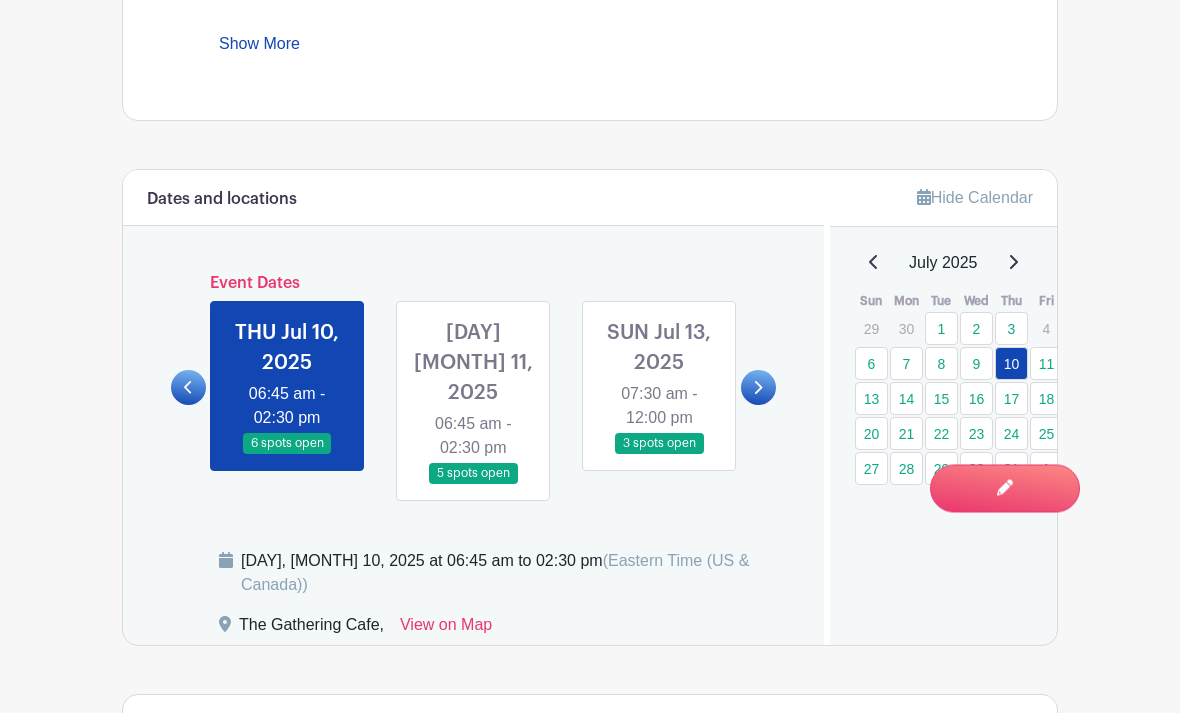 scroll, scrollTop: 1067, scrollLeft: 0, axis: vertical 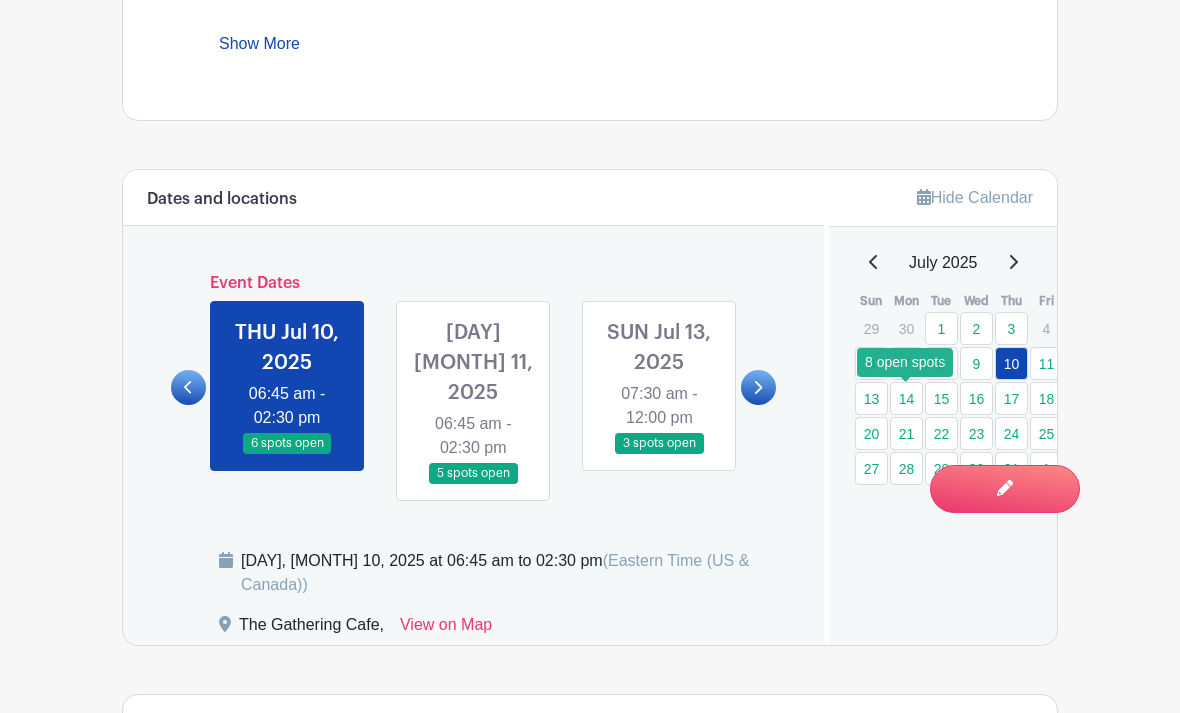 click on "14" at bounding box center [906, 398] 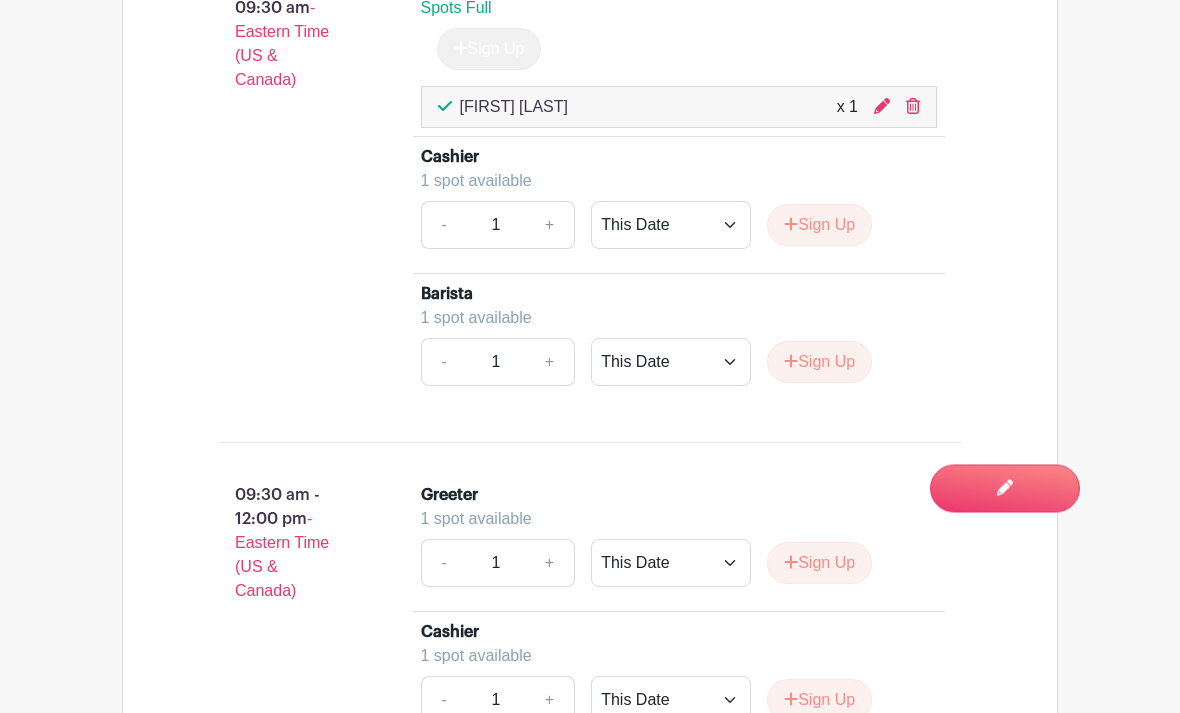 scroll, scrollTop: 1877, scrollLeft: 0, axis: vertical 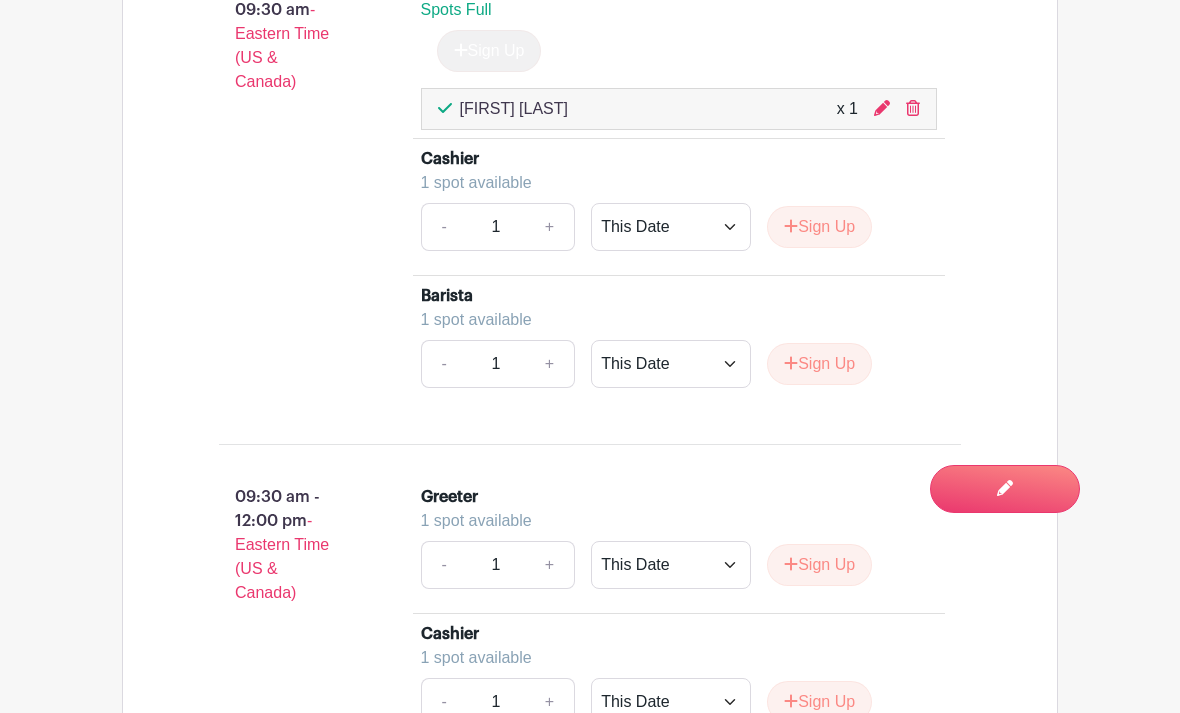 click on "Sign Up" at bounding box center [819, 565] 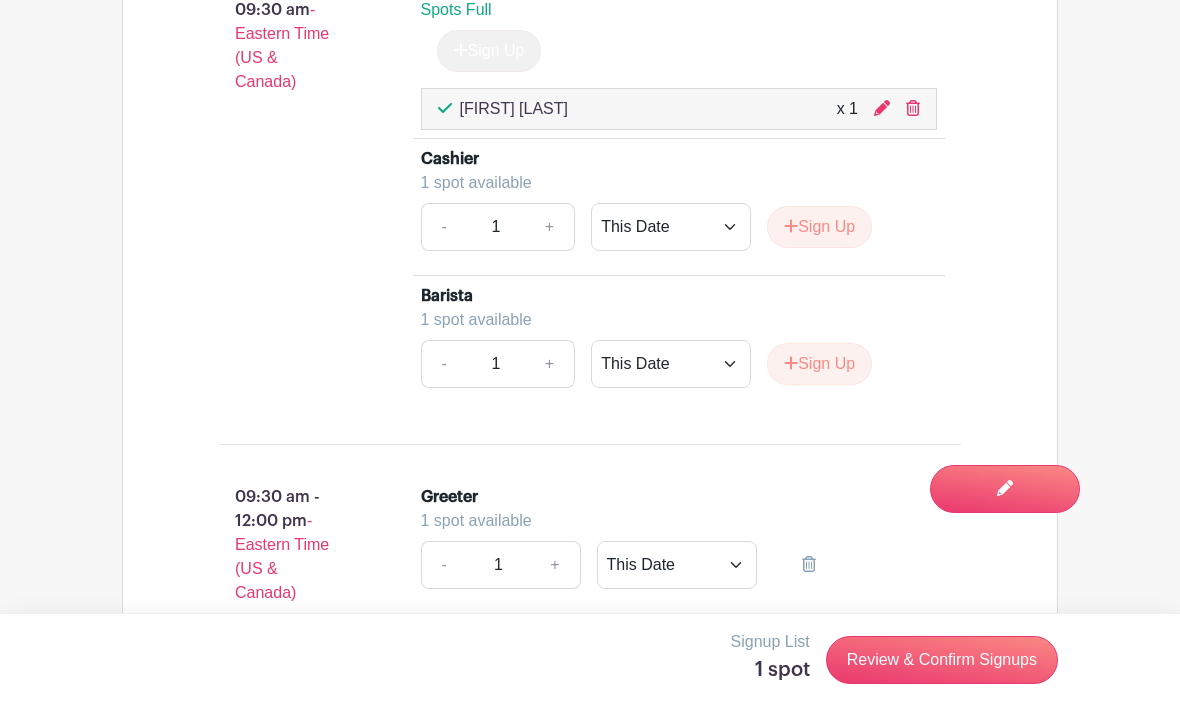 click on "Review & Confirm Signups" at bounding box center (942, 660) 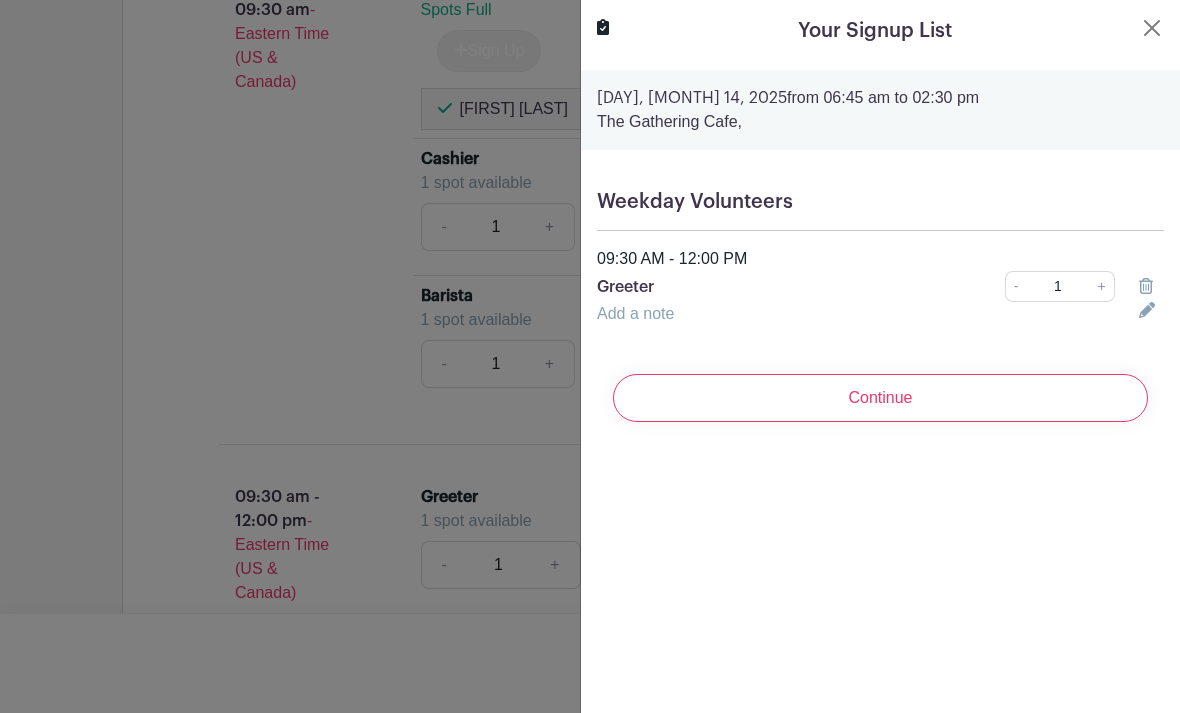 click on "Continue" at bounding box center [880, 398] 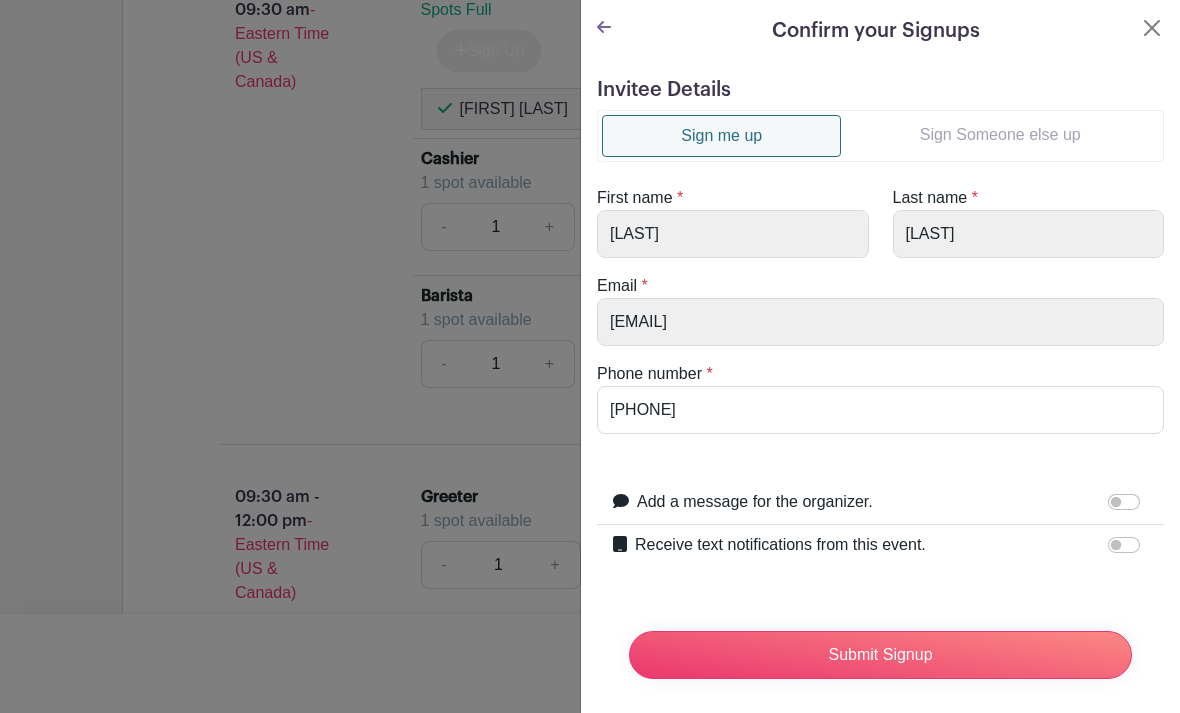 click on "Sign Someone else up" at bounding box center [1000, 135] 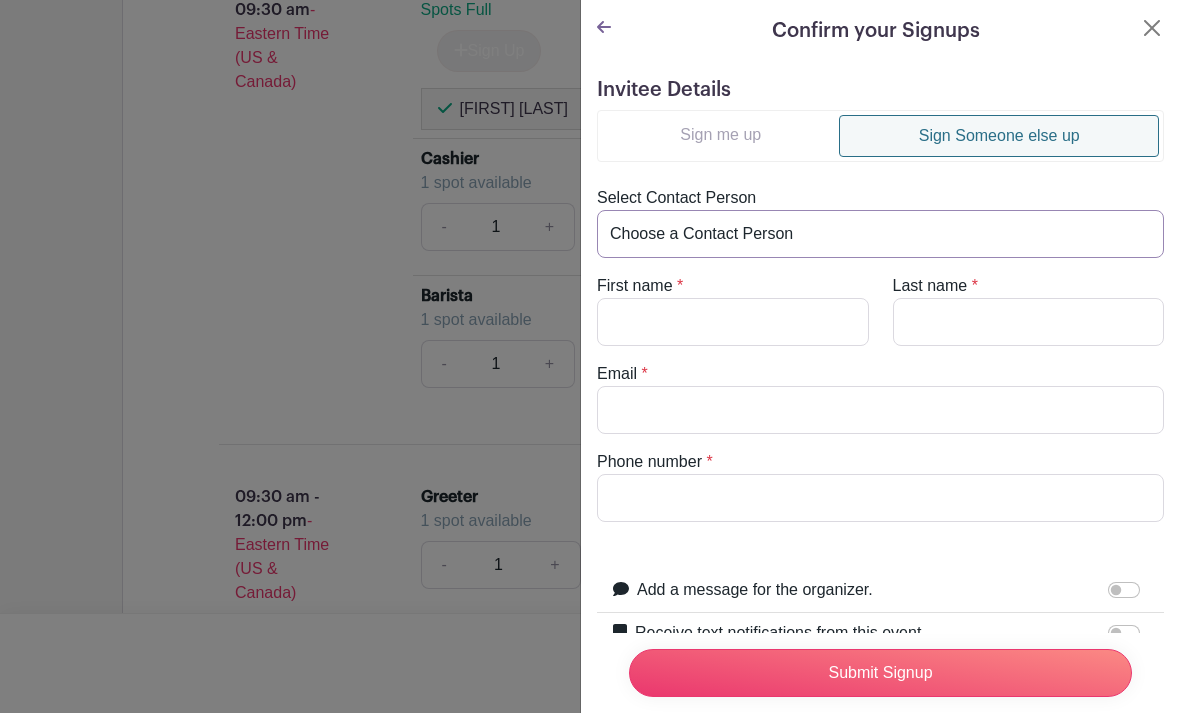 click on "Choose a Contact Person [FIRST] [LAST] ([EMAIL])
[FIRST] [LAST] ([EMAIL])
[FIRST] [LAST] ([EMAIL])
[FIRST] [LAST] ([EMAIL])
[FIRST] [LAST] ([EMAIL])
[FIRST] [LAST] ([EMAIL])
[FIRST] [LAST] ([EMAIL])
[FIRST] [LAST] ([EMAIL])
[FIRST] [LAST] ([EMAIL])
[FIRST] [LAST] ([EMAIL])
[FIRST] [LAST] ([EMAIL])
[FIRST] [LAST] ([EMAIL])
[FIRST] [LAST] ([EMAIL])
[FIRST] [LAST] ([EMAIL])
[FIRST] [LAST] ([EMAIL])
[FIRST] [LAST] ([EMAIL])
[FIRST] [LAST] ([EMAIL])
[FIRST] [LAST] ([EMAIL])
[FIRST] [LAST] ([EMAIL])
[FIRST] [LAST] ([EMAIL])
[FIRST] [LAST] ([EMAIL])
[FIRST] [LAST] ([EMAIL])
[FIRST] [LAST] ([EMAIL])
[FIRST] [LAST] ([EMAIL])" at bounding box center (880, 234) 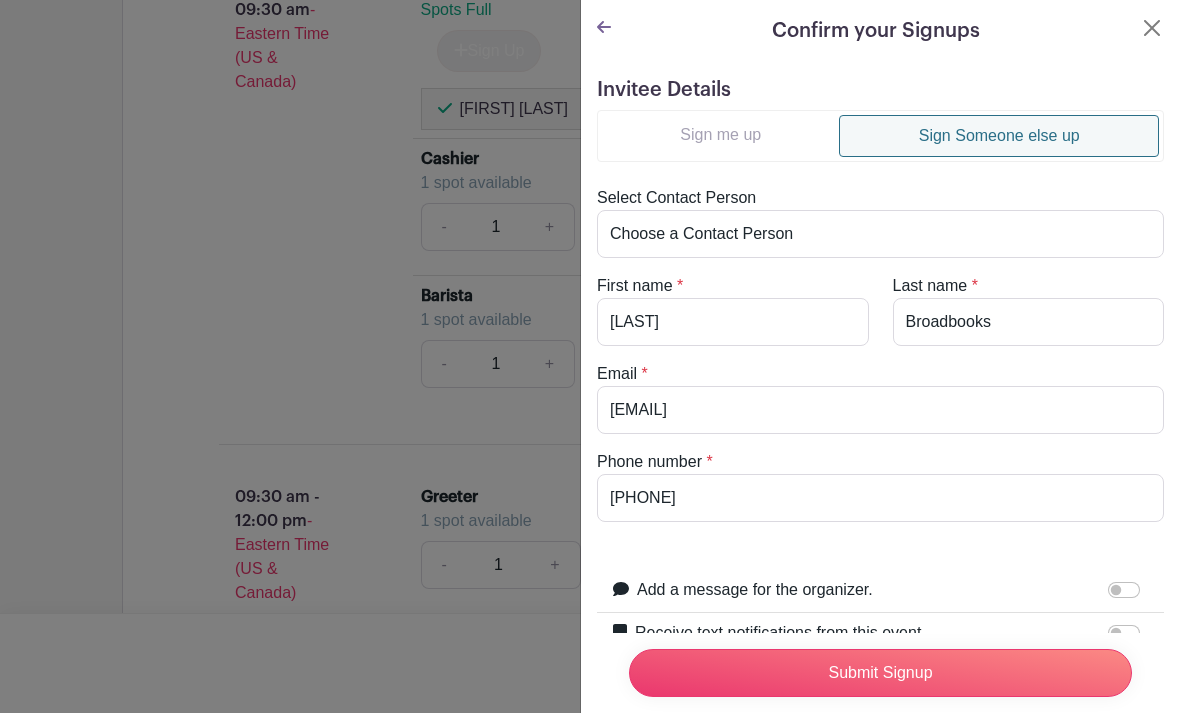 click on "Submit Signup" at bounding box center (880, 673) 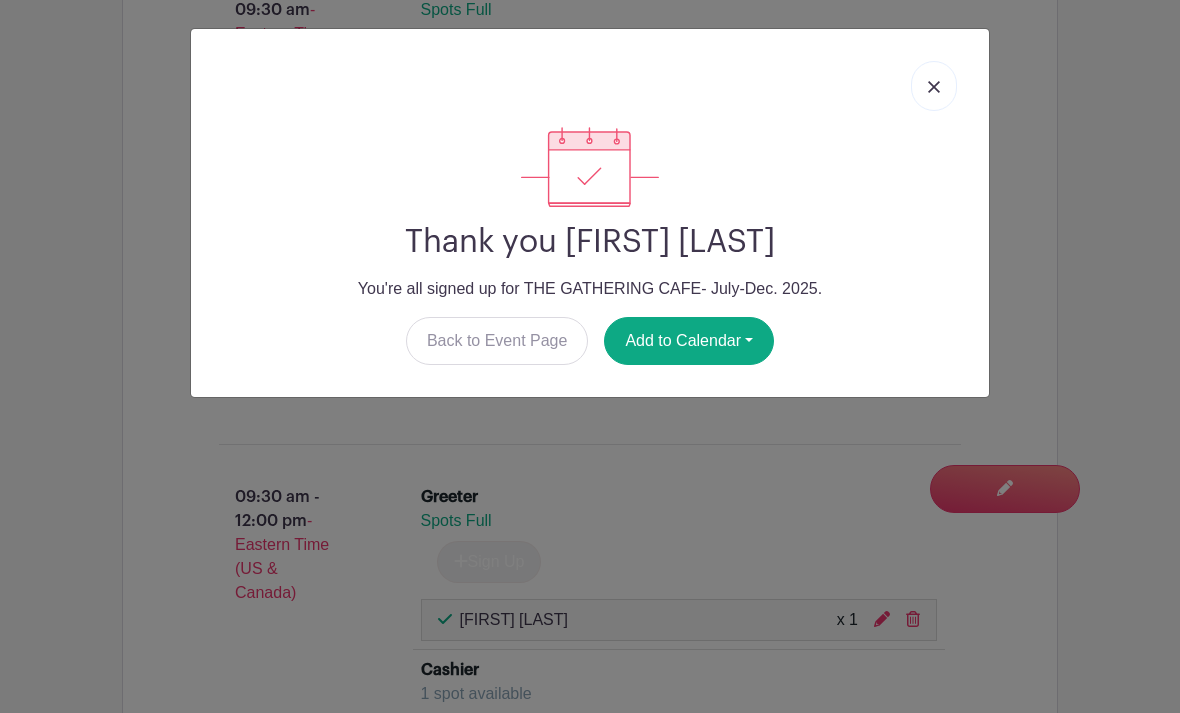 click at bounding box center (934, 86) 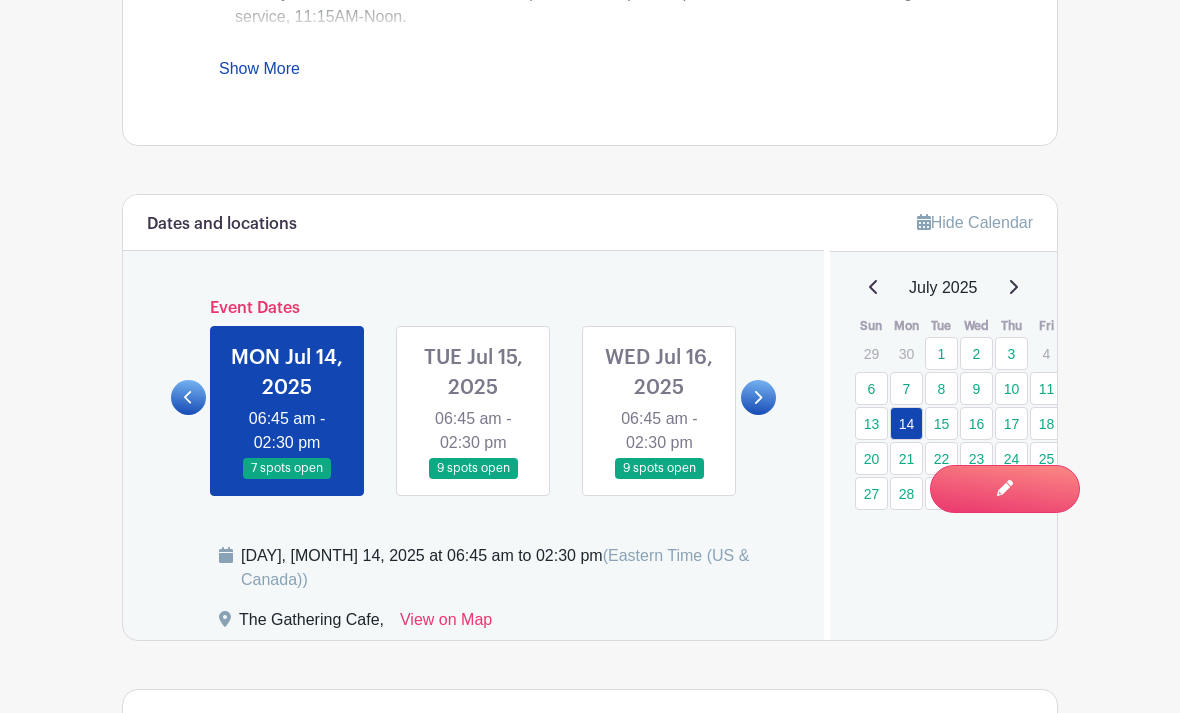 scroll, scrollTop: 1040, scrollLeft: 0, axis: vertical 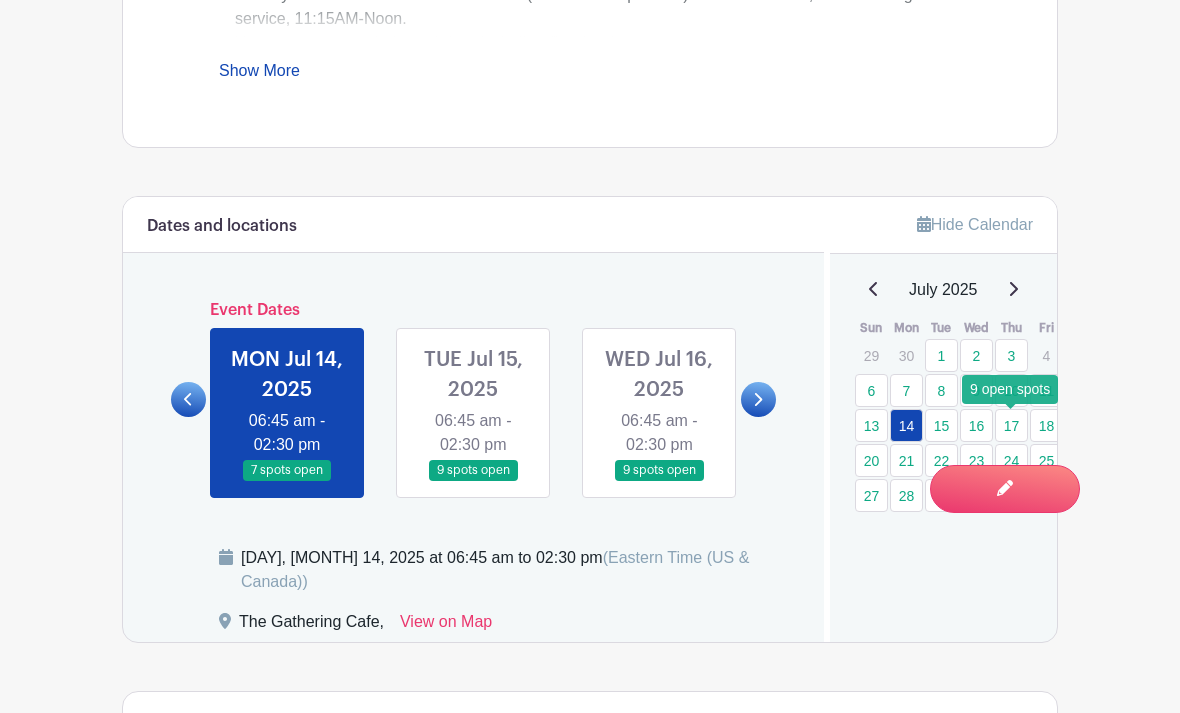 click on "17" at bounding box center [1011, 425] 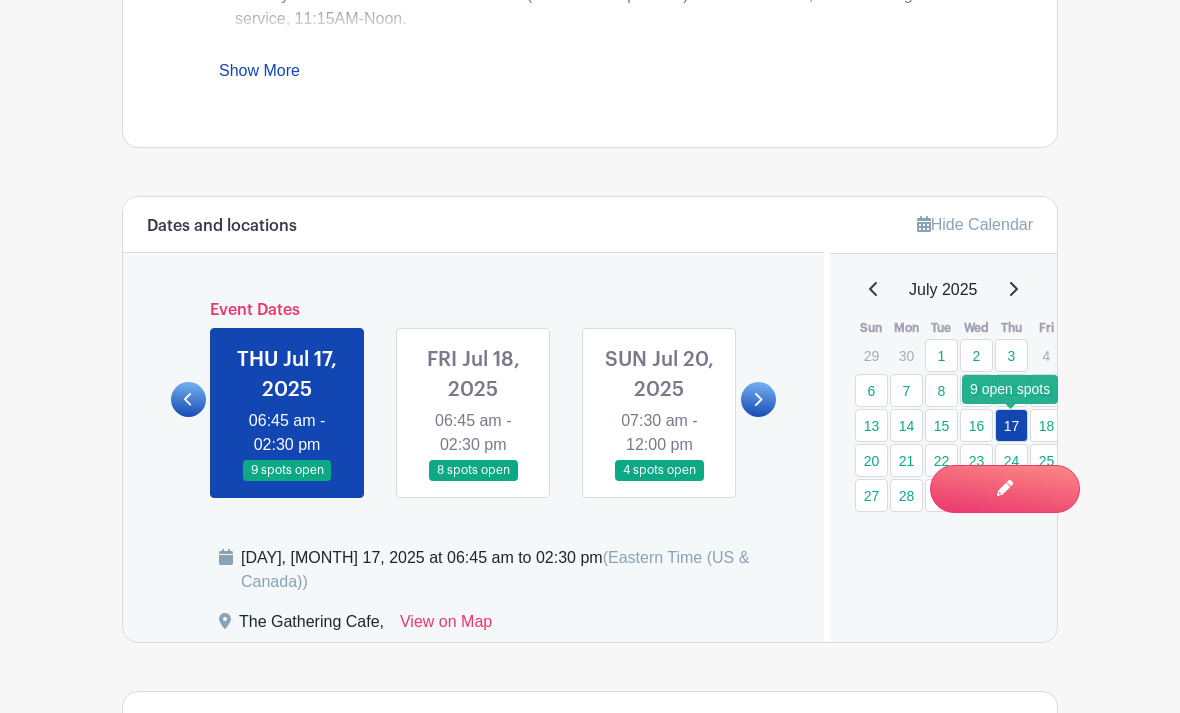 click on "17" at bounding box center (1011, 425) 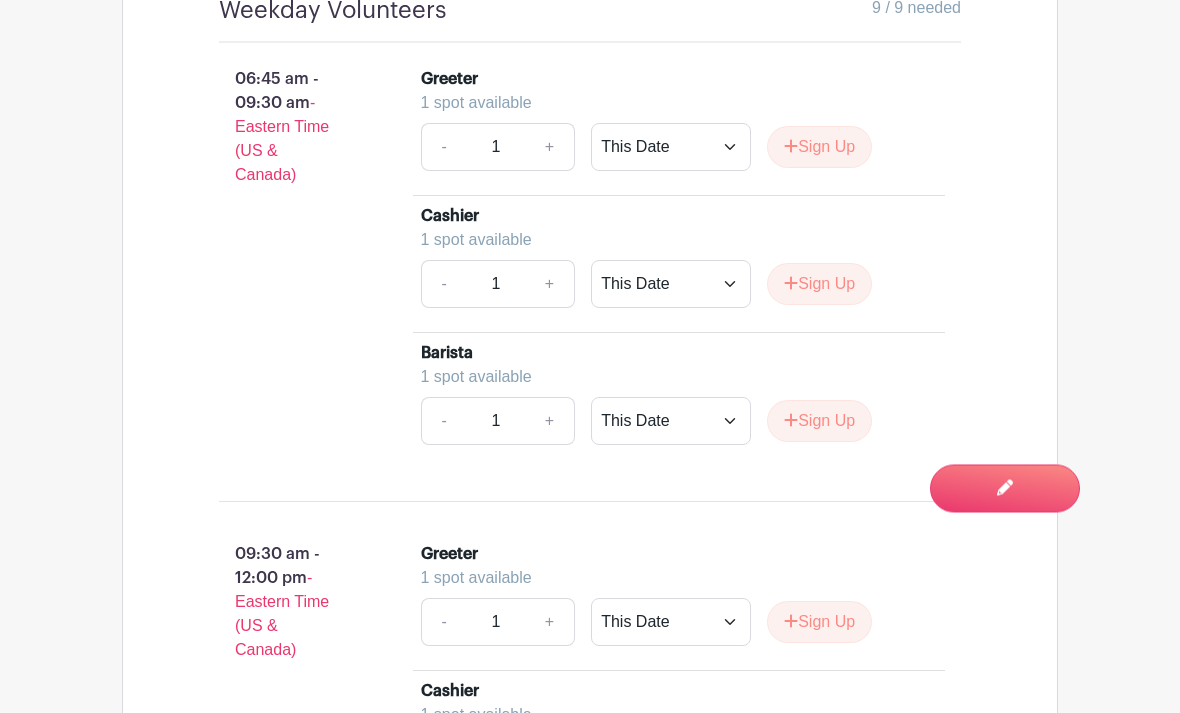 scroll, scrollTop: 1787, scrollLeft: 0, axis: vertical 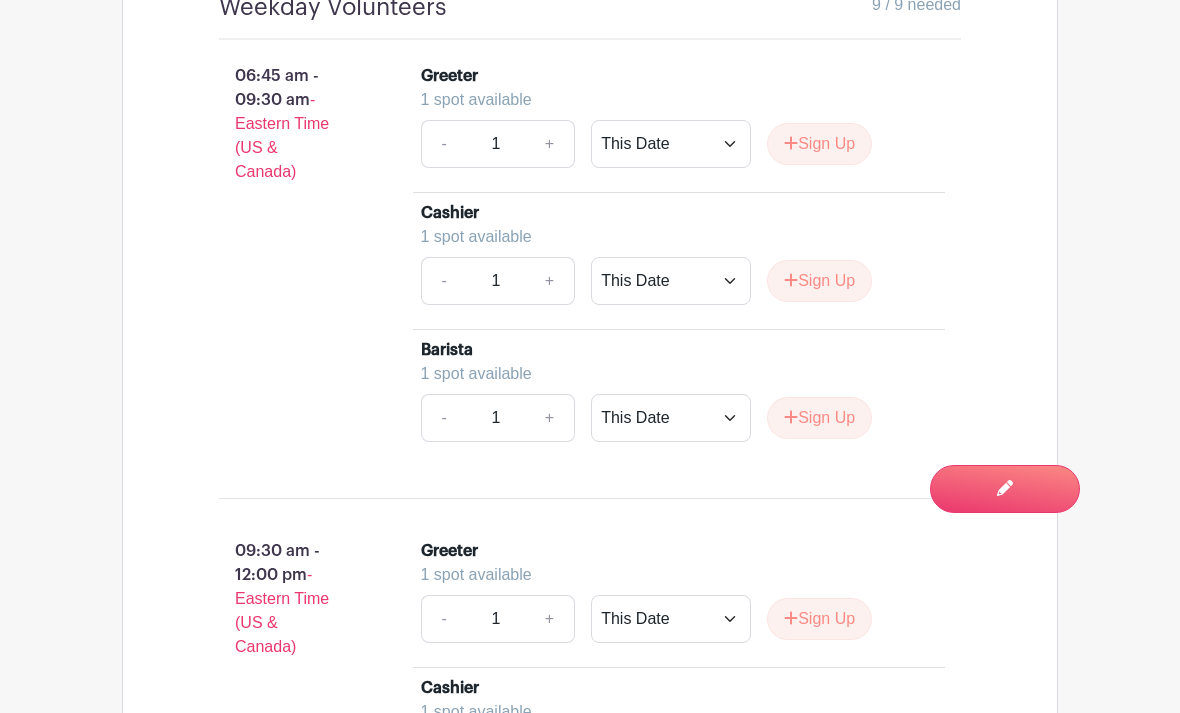 click on "Sign Up" at bounding box center (819, 144) 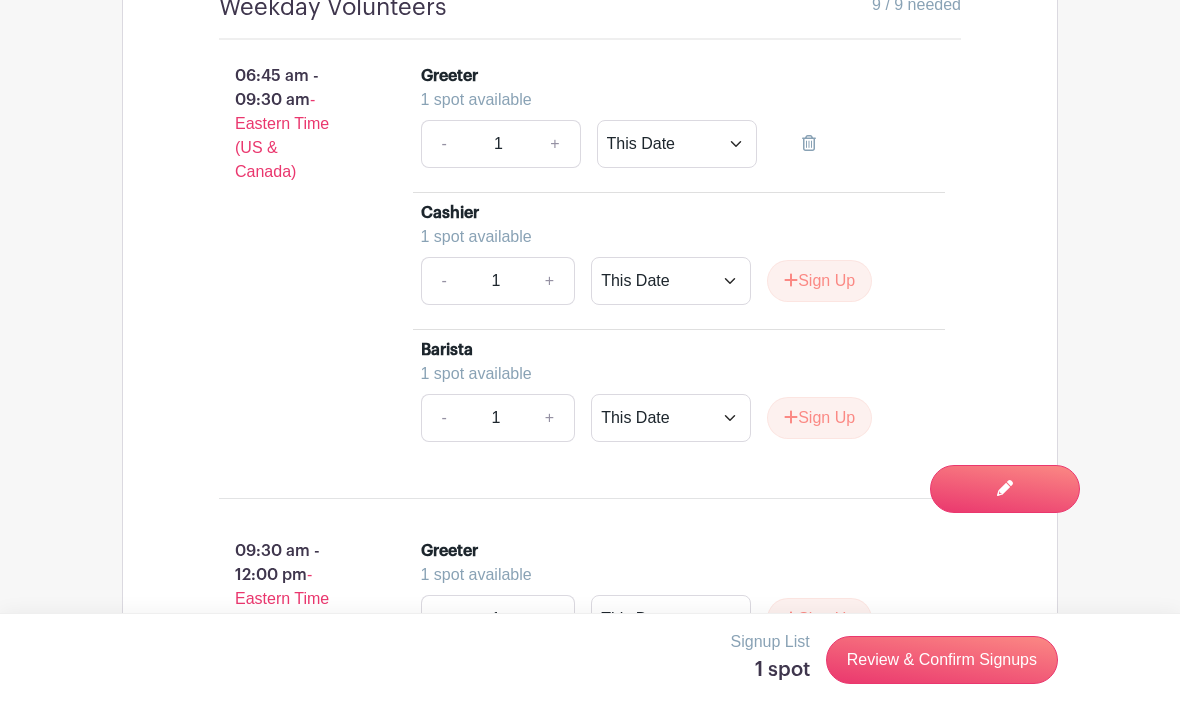 click on "Review & Confirm Signups" at bounding box center (942, 660) 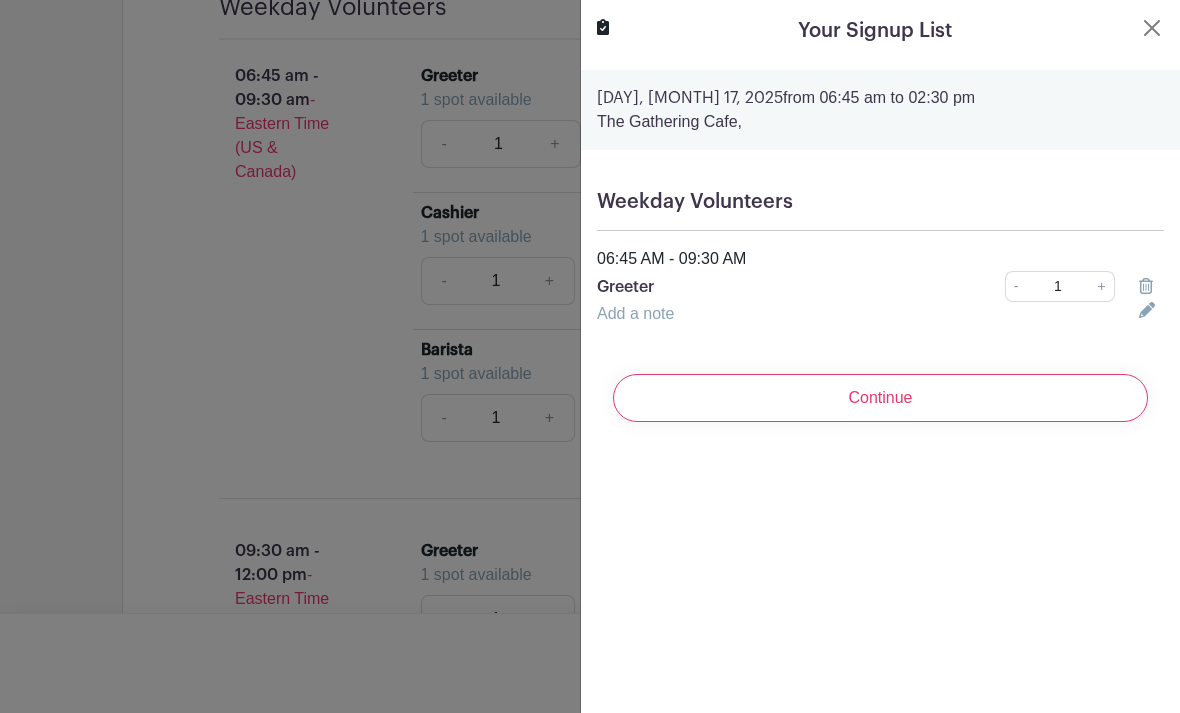 click on "Continue" at bounding box center (880, 398) 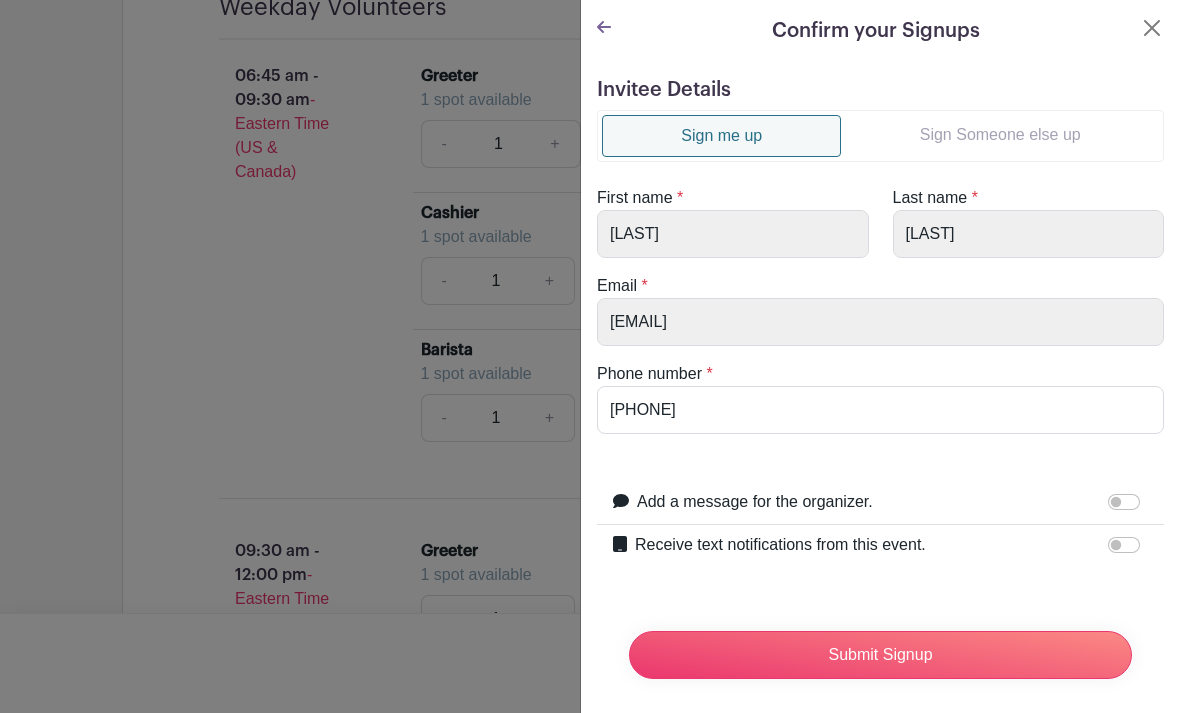 click on "Sign Someone else up" at bounding box center [1000, 135] 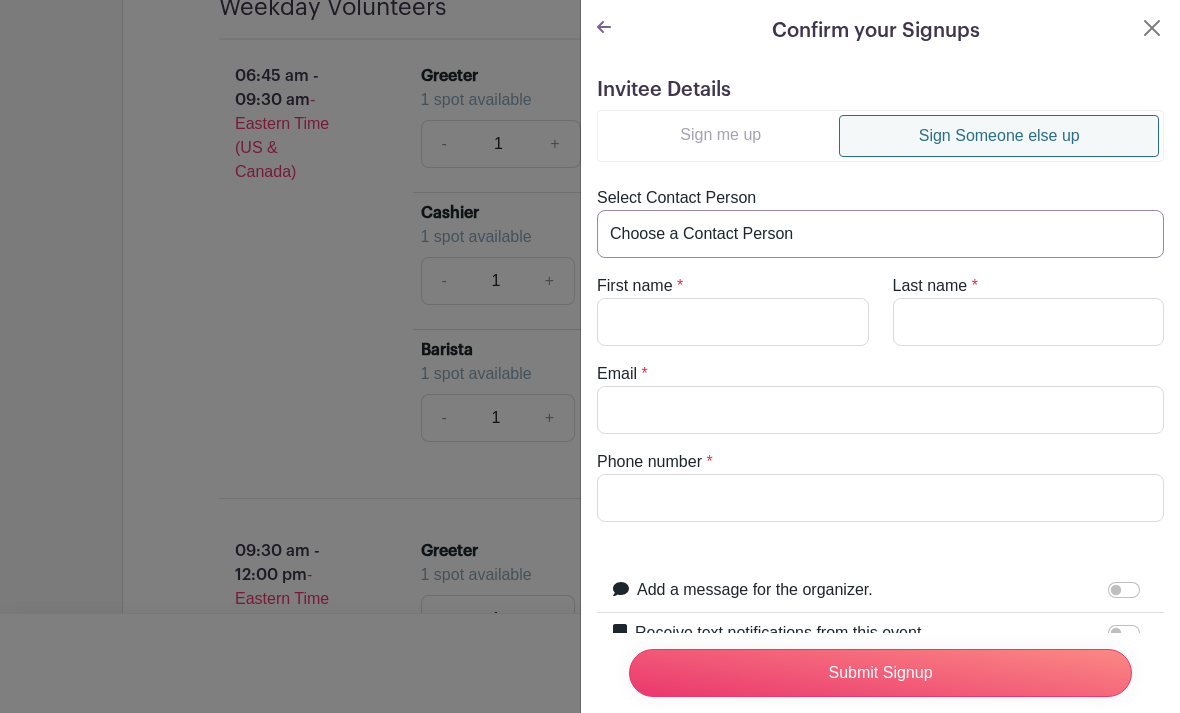click on "Choose a Contact Person [FIRST] [LAST] ([EMAIL])
[FIRST] [LAST] ([EMAIL])
[FIRST] [LAST] ([EMAIL])
[FIRST] [LAST] ([EMAIL])
[FIRST] [LAST] ([EMAIL])
[FIRST] [LAST] ([EMAIL])
[FIRST] [LAST] ([EMAIL])
[FIRST] [LAST] ([EMAIL])
[FIRST] [LAST] ([EMAIL])
[FIRST] [LAST] ([EMAIL])
[FIRST] [LAST] ([EMAIL])
[FIRST] [LAST] ([EMAIL])
[FIRST] [LAST] ([EMAIL])
[FIRST] [LAST] ([EMAIL])
[FIRST] [LAST] ([EMAIL])
[FIRST] [LAST] ([EMAIL])
[FIRST] [LAST] ([EMAIL])
[FIRST] [LAST] ([EMAIL])
[FIRST] [LAST] ([EMAIL])
[FIRST] [LAST] ([EMAIL])
[FIRST] [LAST] ([EMAIL])
[FIRST] [LAST] ([EMAIL])
[FIRST] [LAST] ([EMAIL])
[FIRST] [LAST] ([EMAIL])" at bounding box center [880, 234] 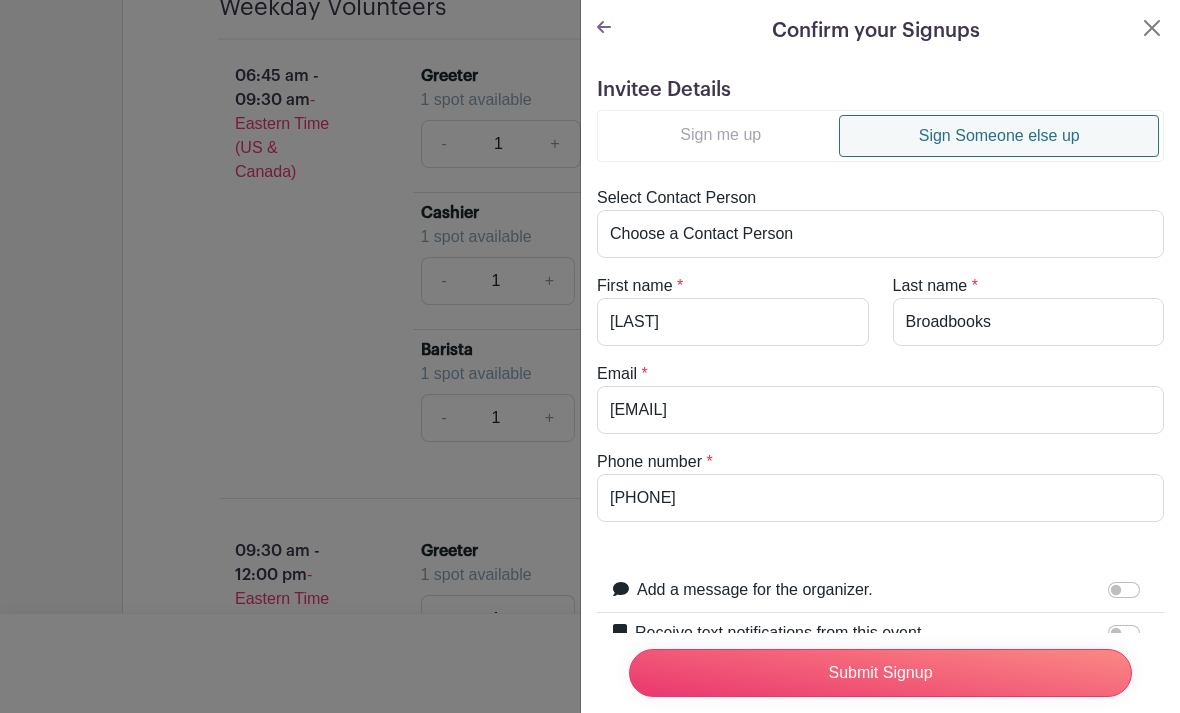 click on "Submit Signup" at bounding box center [880, 673] 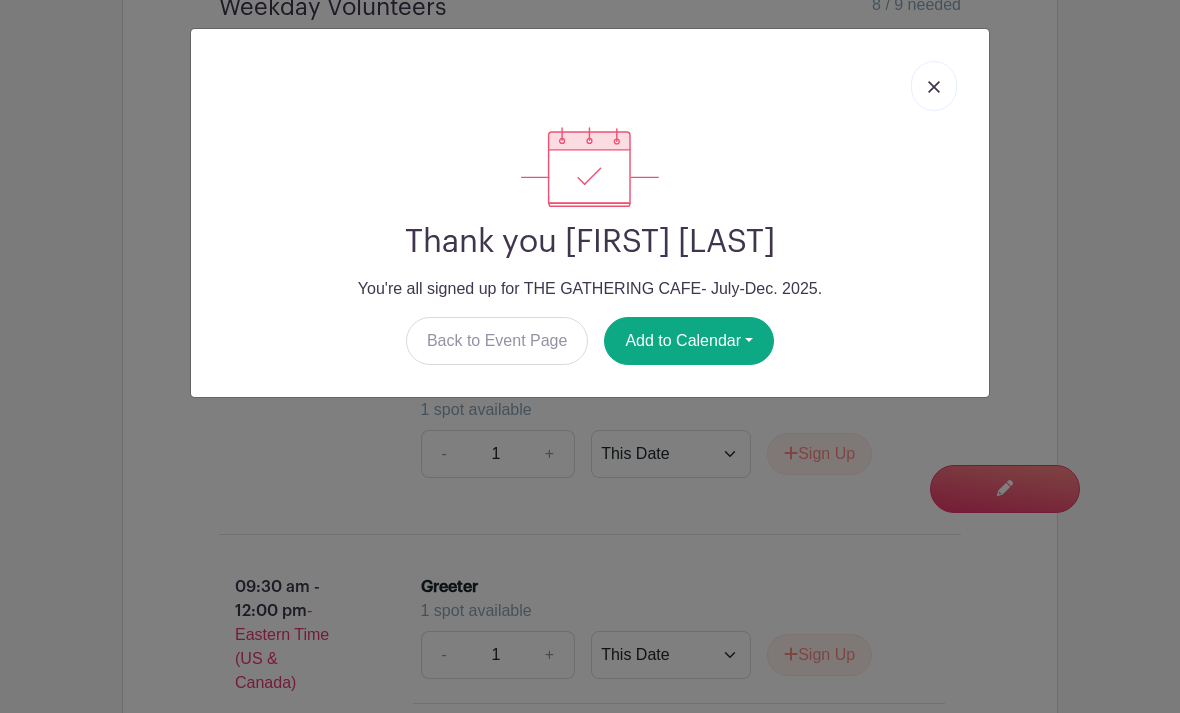 click at bounding box center (934, 87) 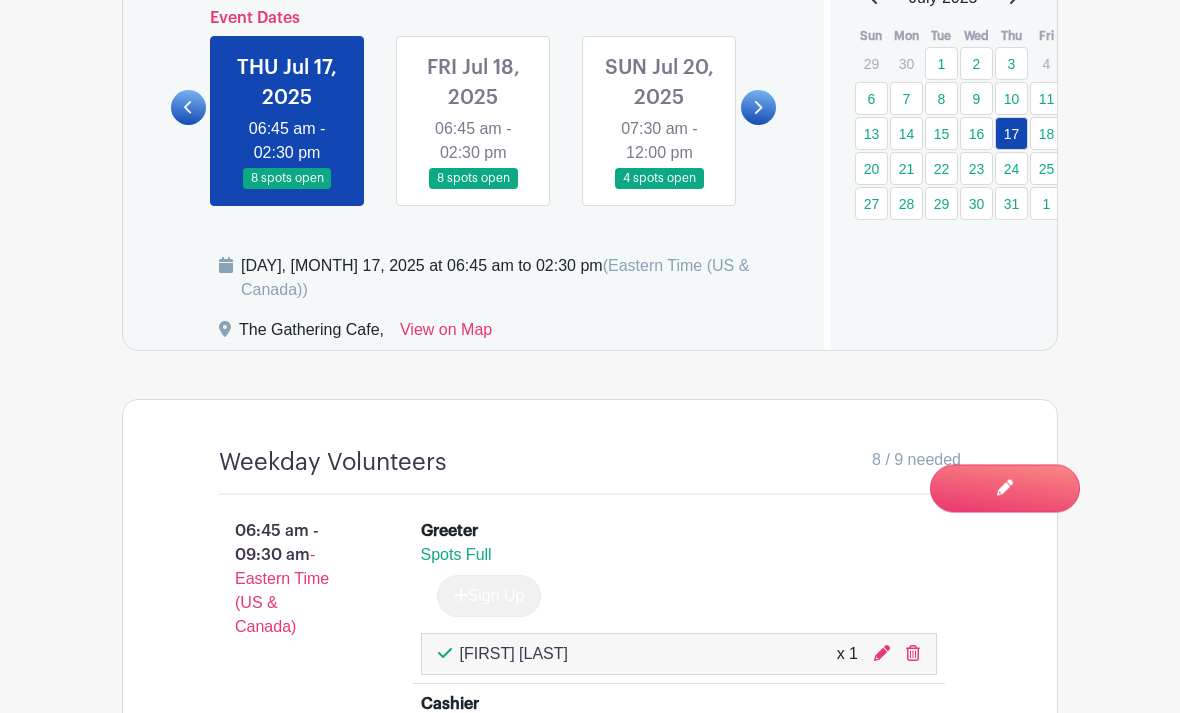 scroll, scrollTop: 1332, scrollLeft: 0, axis: vertical 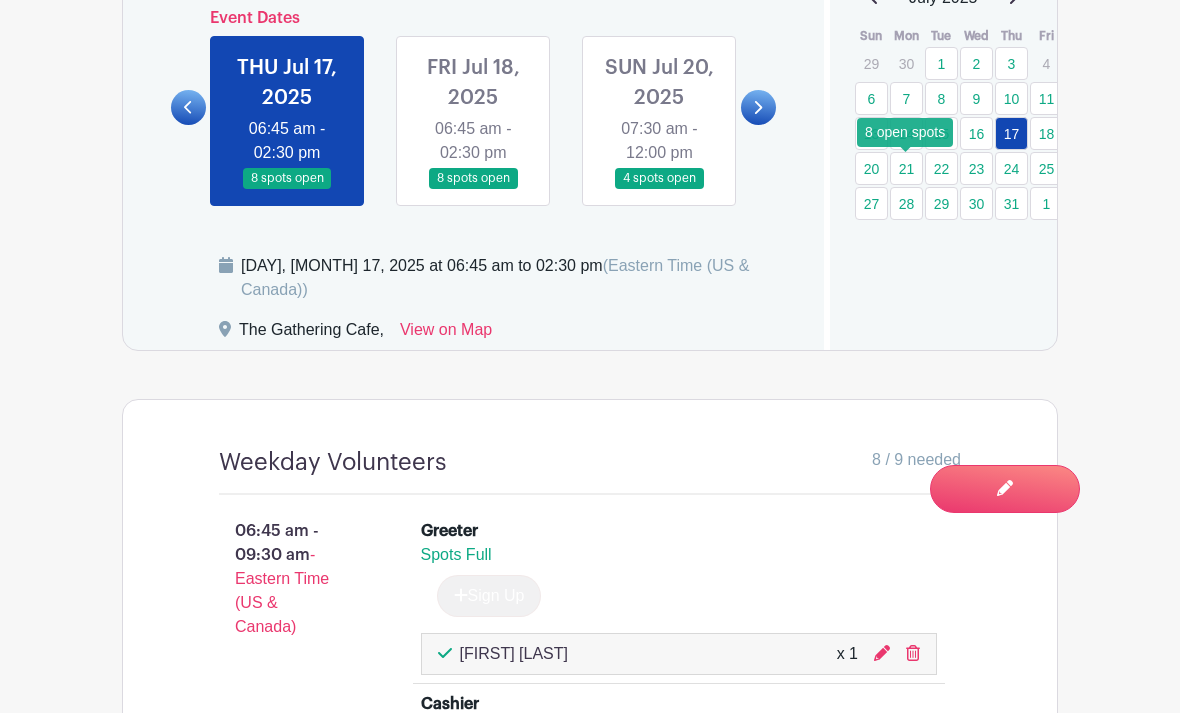 click on "21" at bounding box center [906, 168] 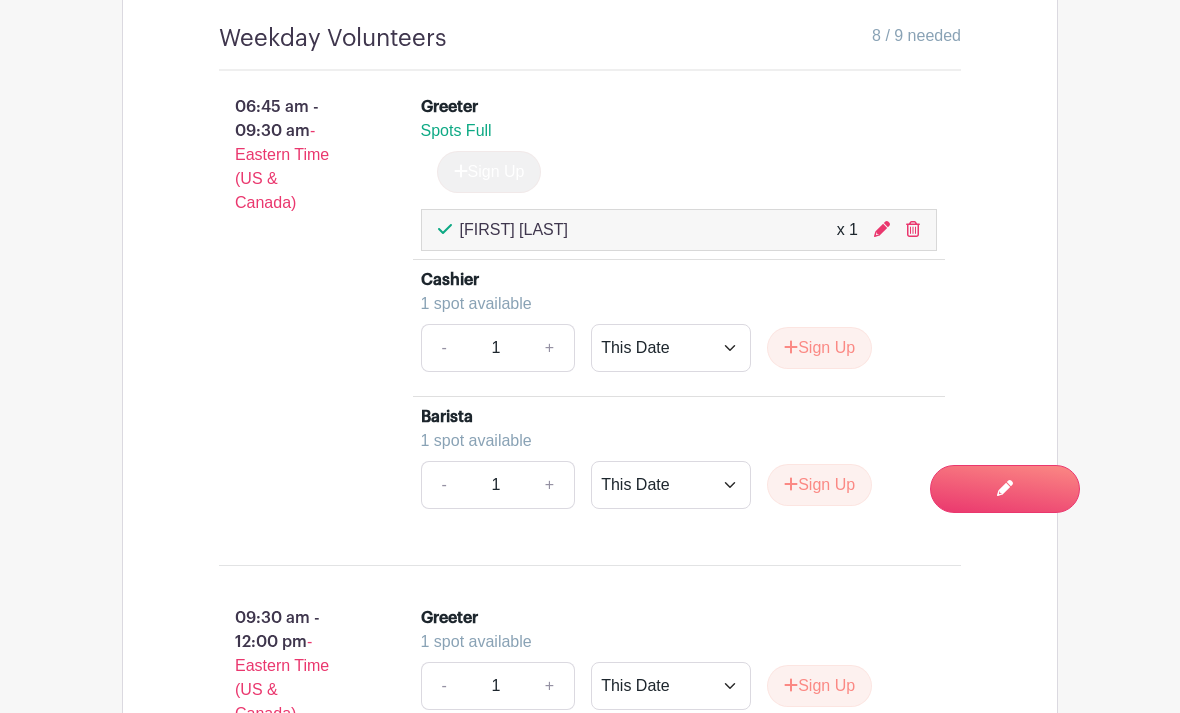 scroll, scrollTop: 1784, scrollLeft: 0, axis: vertical 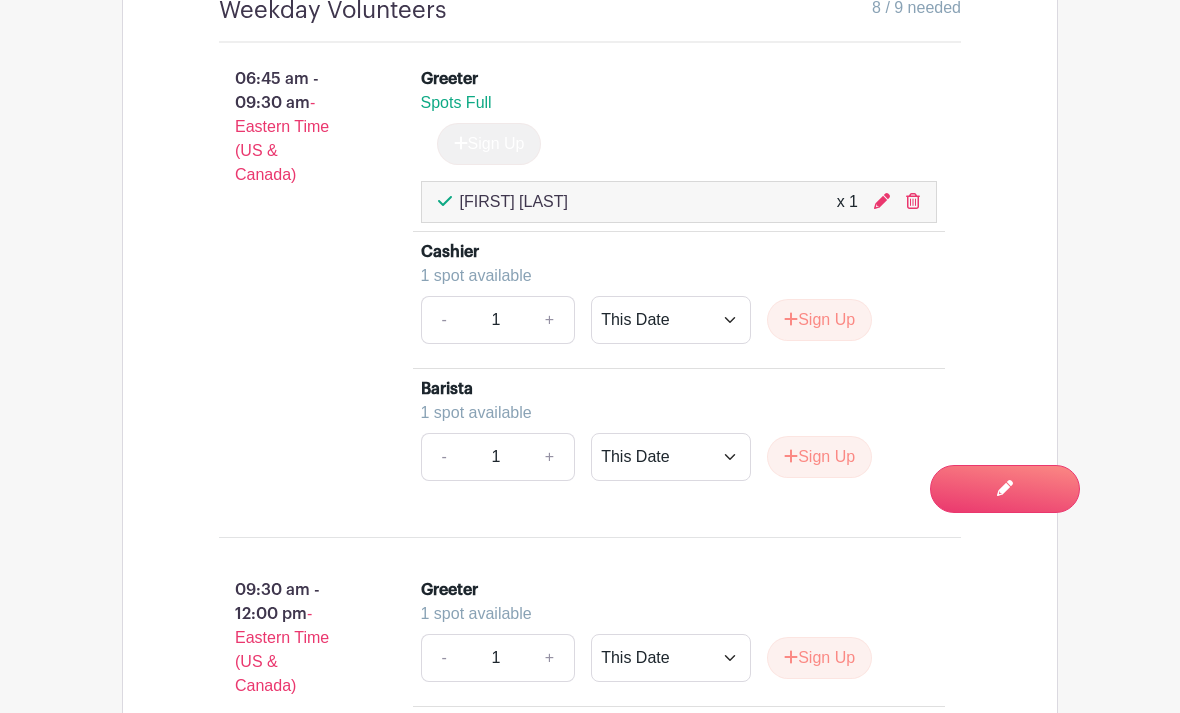 click on "Sign Up" at bounding box center (819, 658) 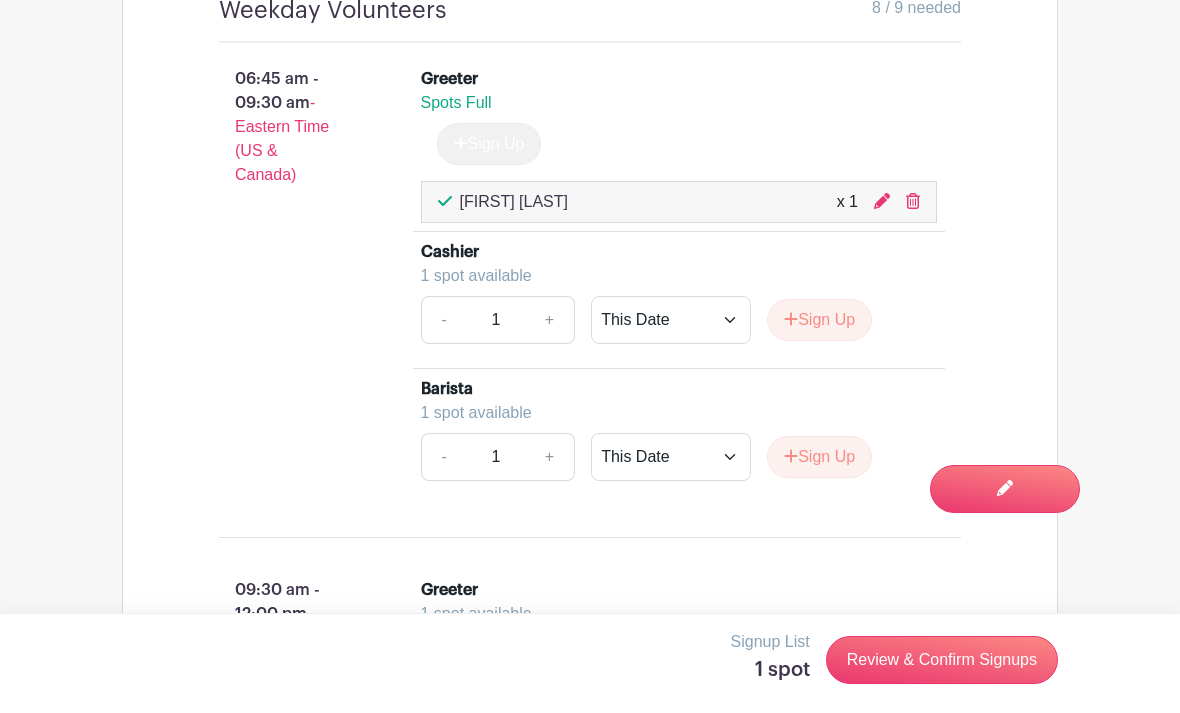 click on "Review & Confirm Signups" at bounding box center (942, 660) 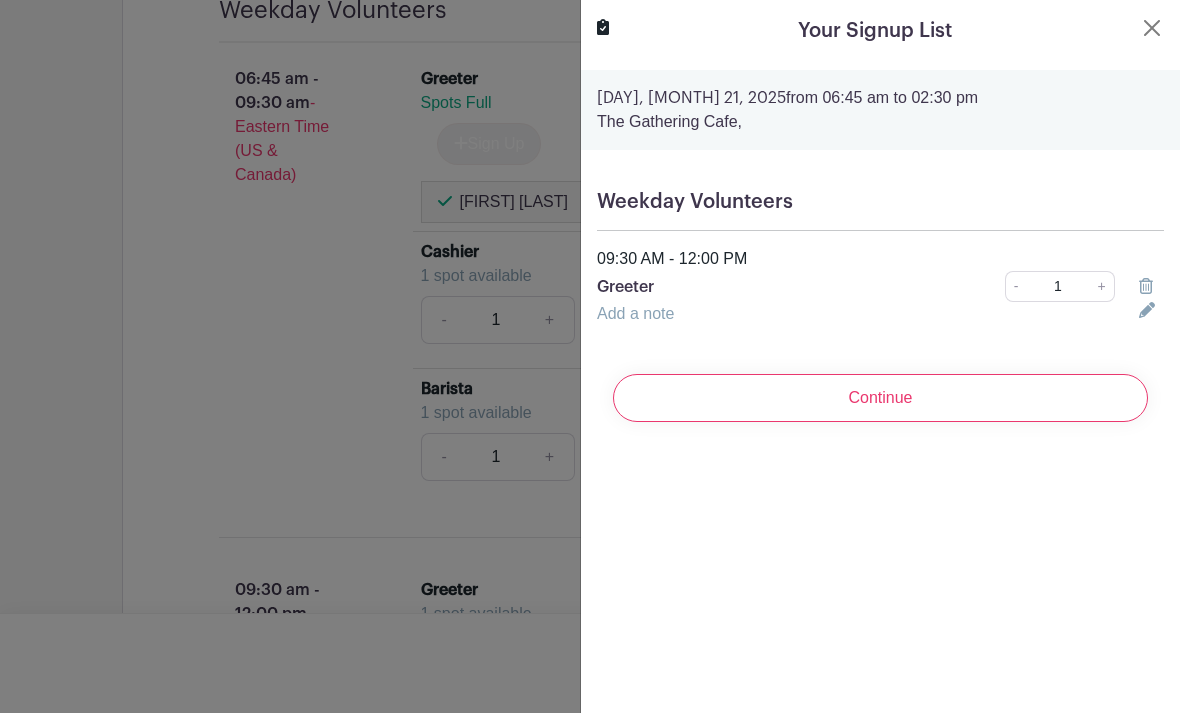 click on "Continue" at bounding box center (880, 398) 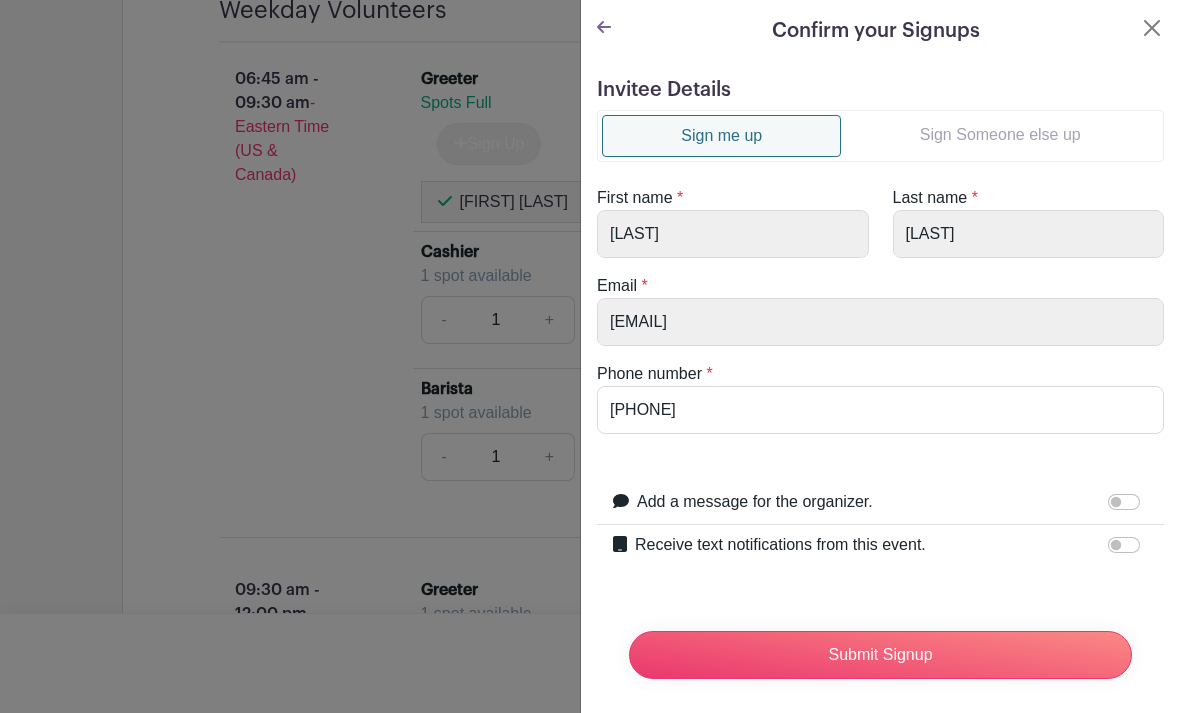 click on "Sign Someone else up" at bounding box center (1000, 135) 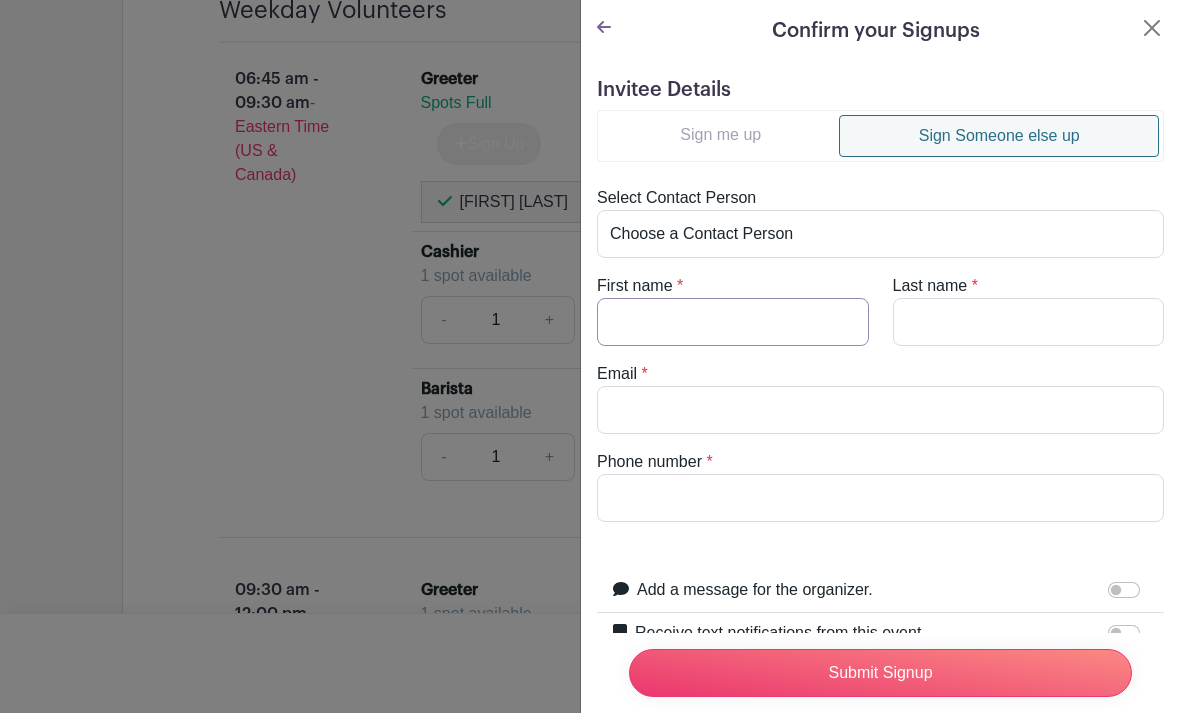 click on "First name" at bounding box center [733, 322] 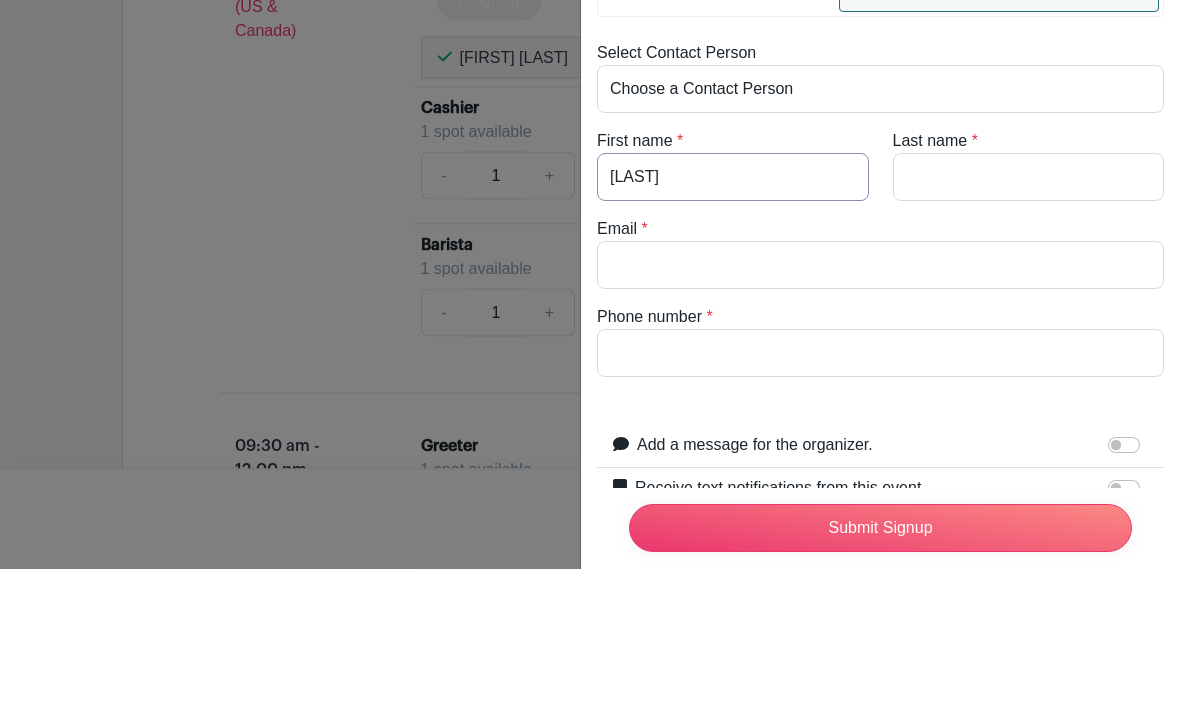 type on "[LAST]" 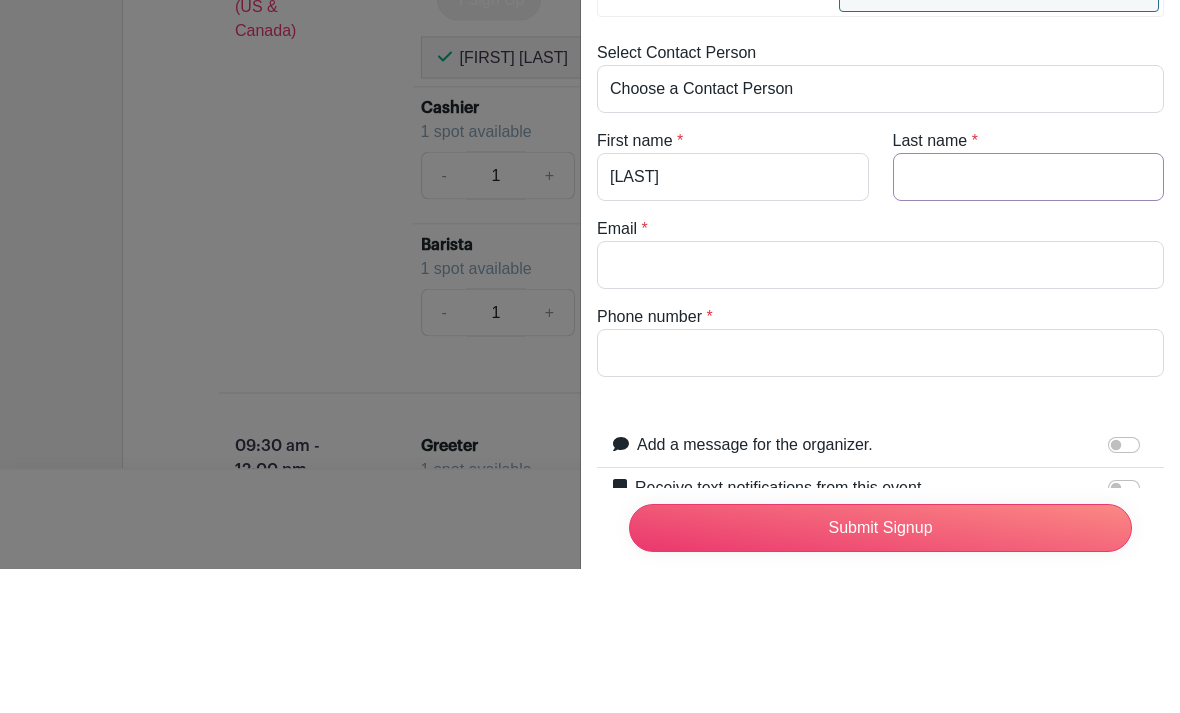 click on "Last name" at bounding box center [1029, 322] 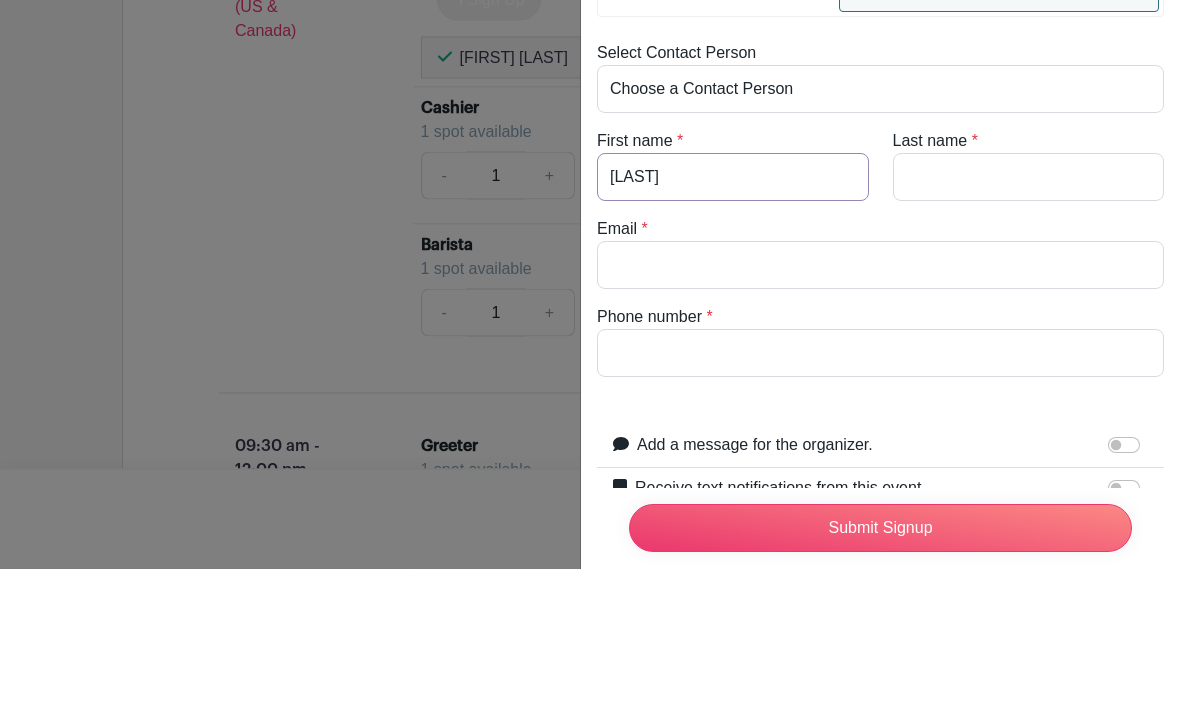 click on "[LAST]" at bounding box center [733, 322] 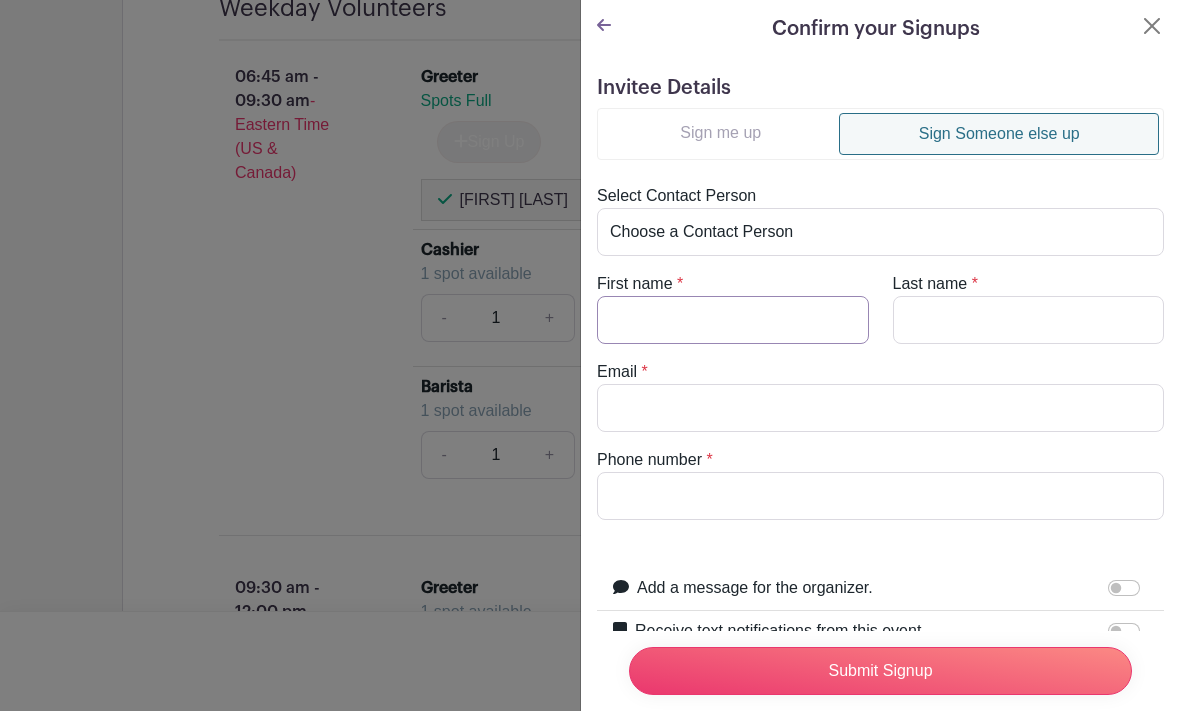 type 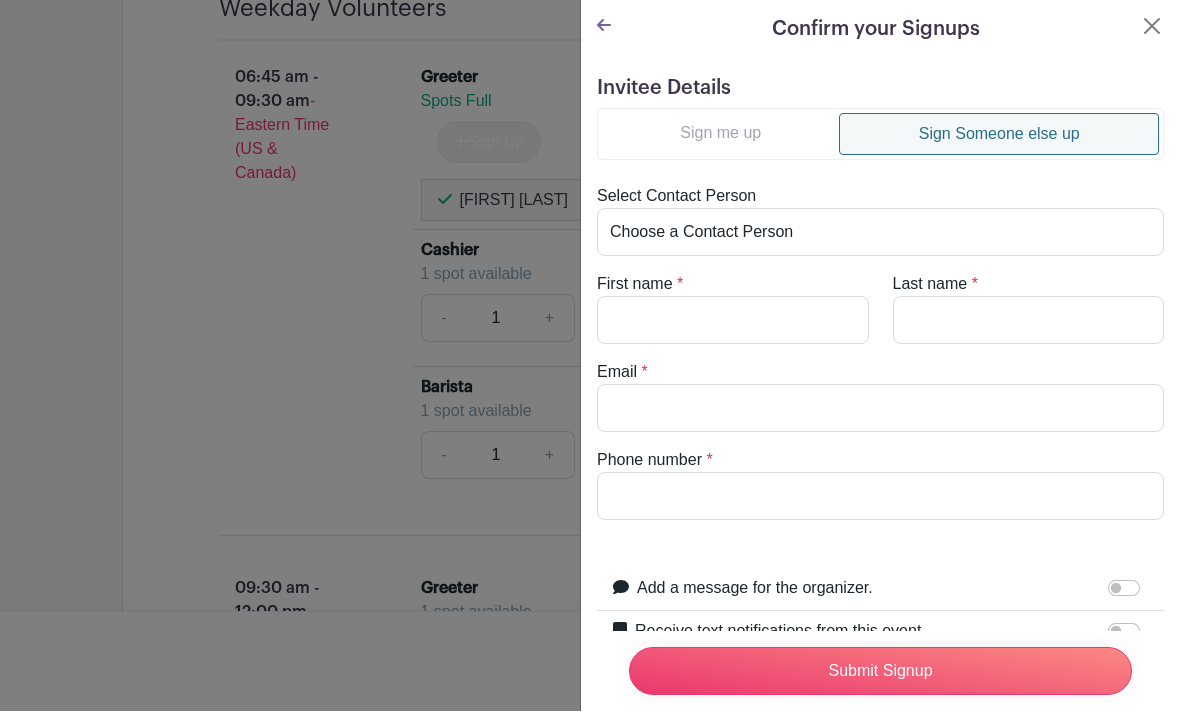 click on "Sign Someone else up" at bounding box center [999, 136] 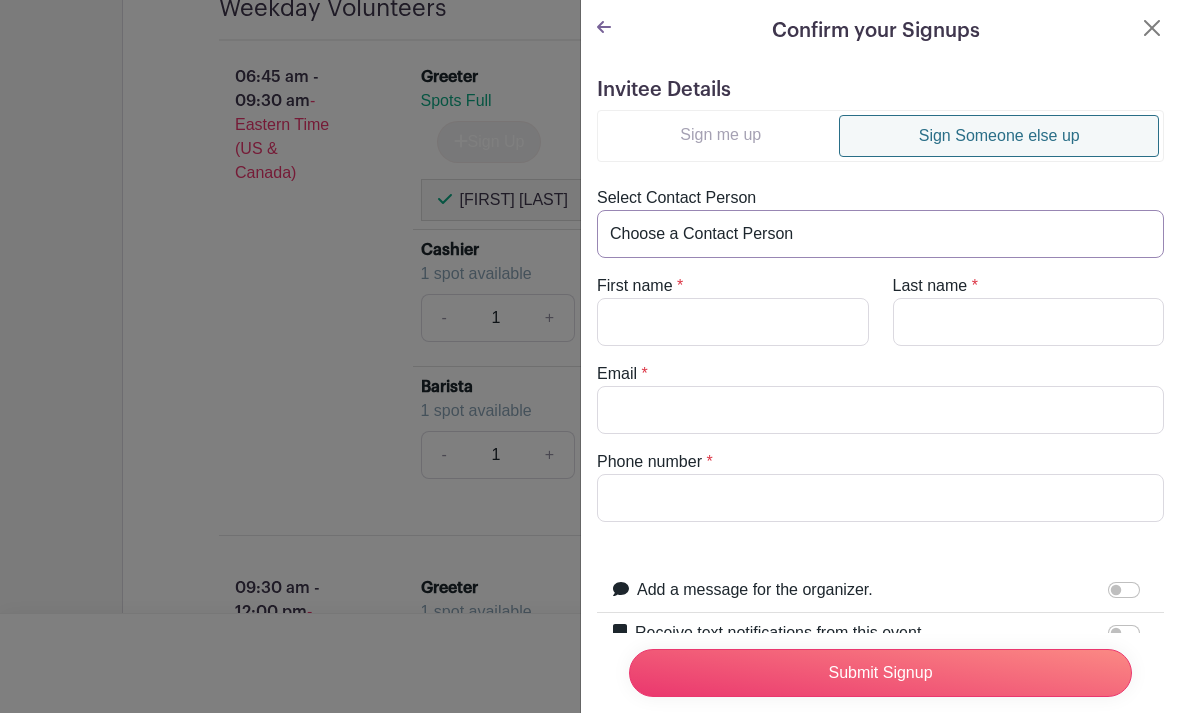 click on "Choose a Contact Person [FIRST] [LAST] ([EMAIL])
[FIRST] [LAST] ([EMAIL])
[FIRST] [LAST] ([EMAIL])
[FIRST] [LAST] ([EMAIL])
[FIRST] [LAST] ([EMAIL])
[FIRST] [LAST] ([EMAIL])
[FIRST] [LAST] ([EMAIL])
[FIRST] [LAST] ([EMAIL])
[FIRST] [LAST] ([EMAIL])
[FIRST] [LAST] ([EMAIL])
[FIRST] [LAST] ([EMAIL])
[FIRST] [LAST] ([EMAIL])
[FIRST] [LAST] ([EMAIL])
[FIRST] [LAST] ([EMAIL])
[FIRST] [LAST] ([EMAIL])
[FIRST] [LAST] ([EMAIL])
[FIRST] [LAST] ([EMAIL])
[FIRST] [LAST] ([EMAIL])
[FIRST] [LAST] ([EMAIL])
[FIRST] [LAST] ([EMAIL])
[FIRST] [LAST] ([EMAIL])
[FIRST] [LAST] ([EMAIL])
[FIRST] [LAST] ([EMAIL])
[FIRST] [LAST] ([EMAIL])" at bounding box center (880, 234) 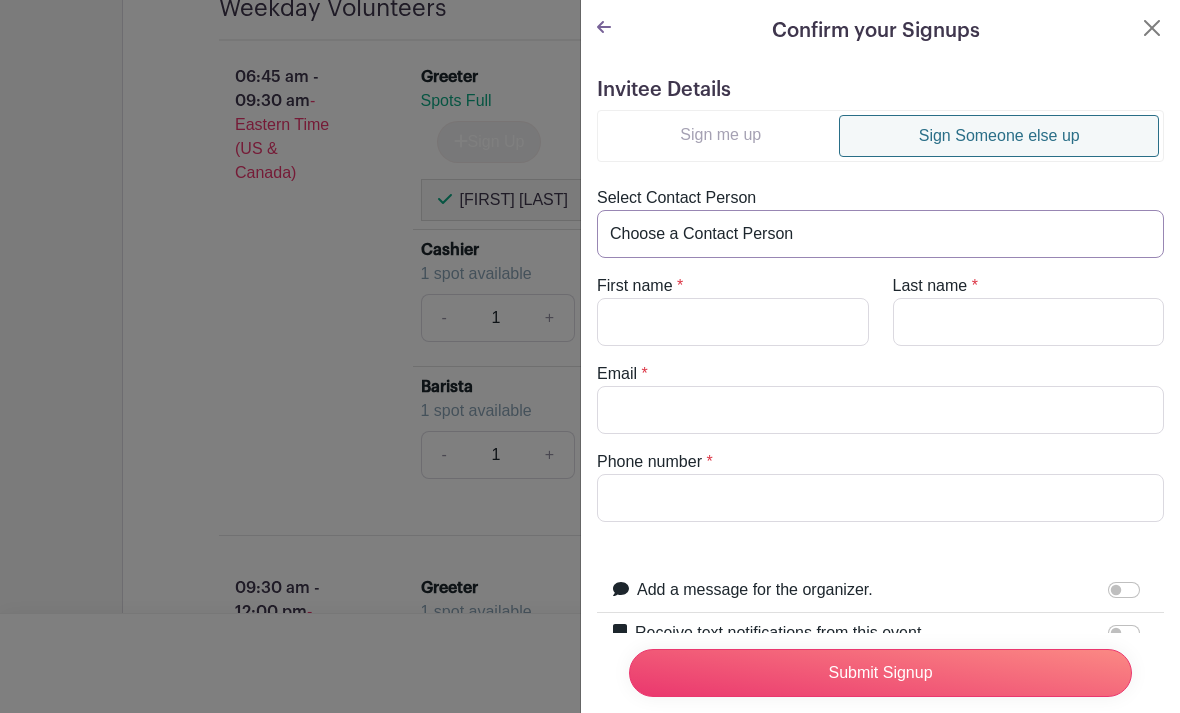 select on "[EMAIL]" 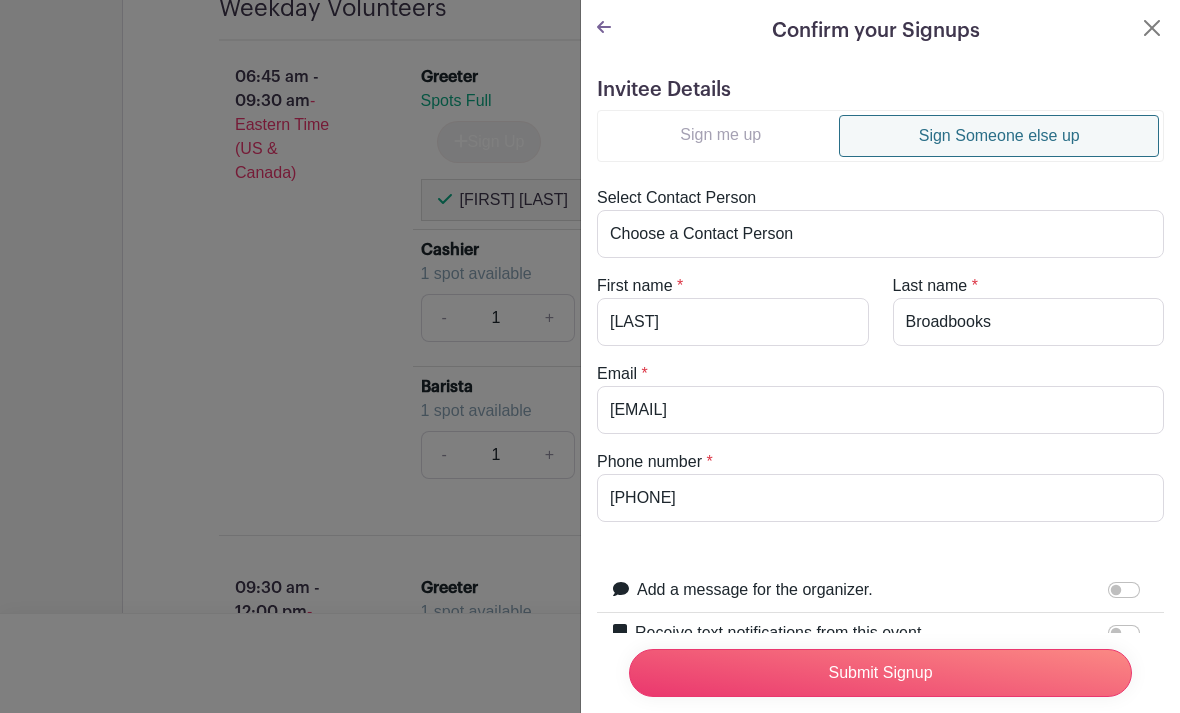 click on "Submit Signup" at bounding box center (880, 673) 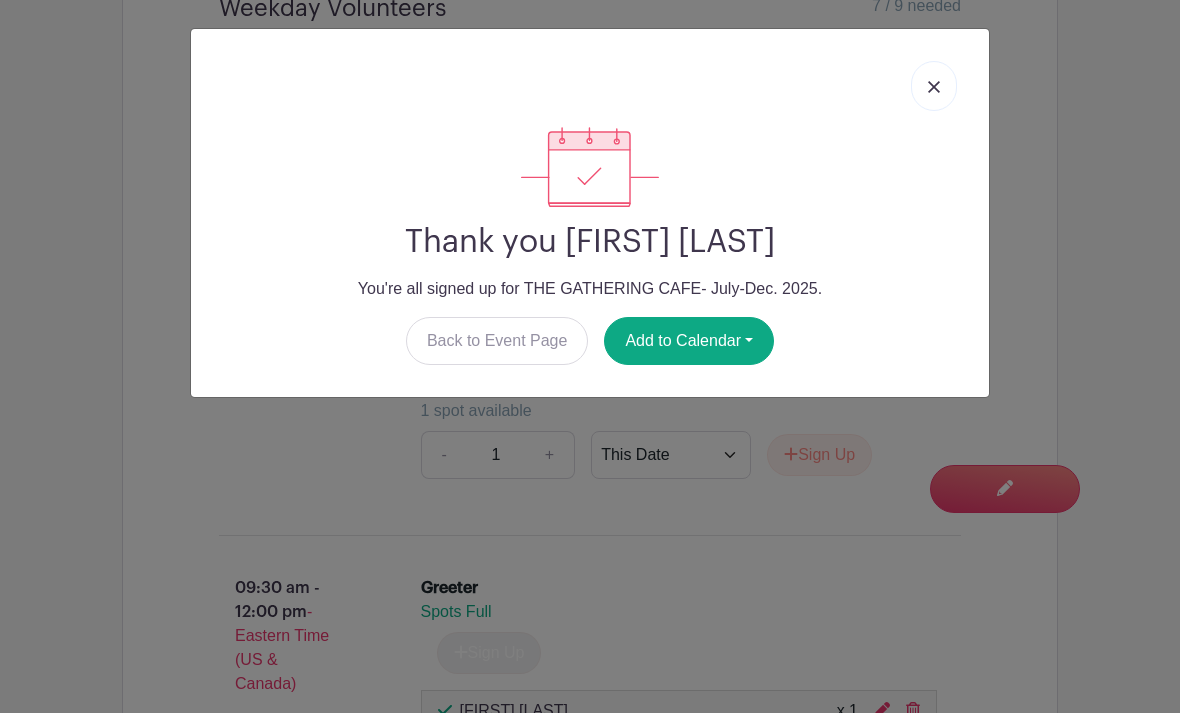 click at bounding box center [934, 86] 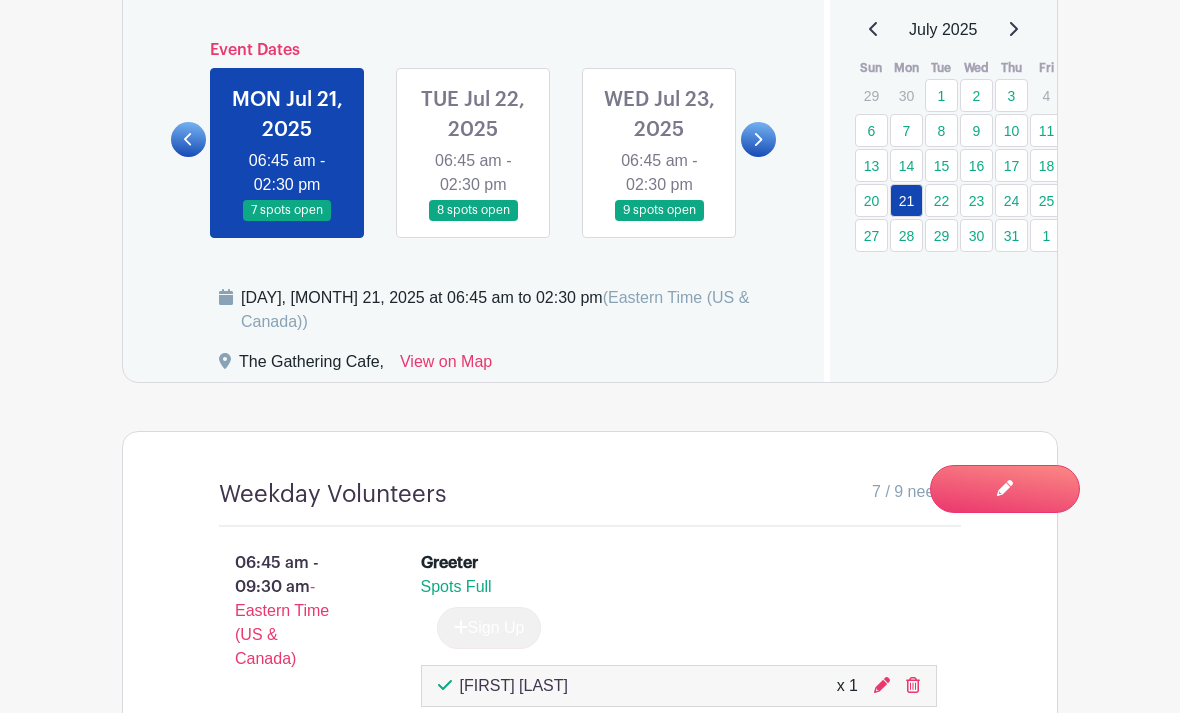 scroll, scrollTop: 1294, scrollLeft: 0, axis: vertical 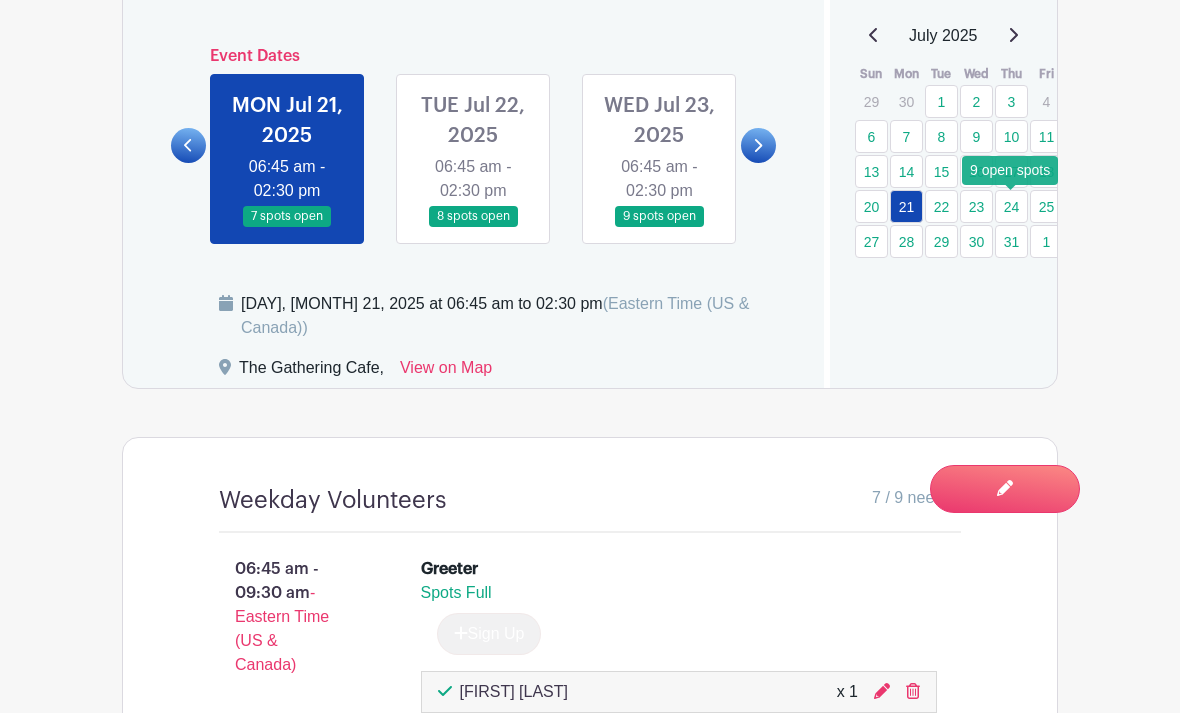 click on "24" at bounding box center (1011, 206) 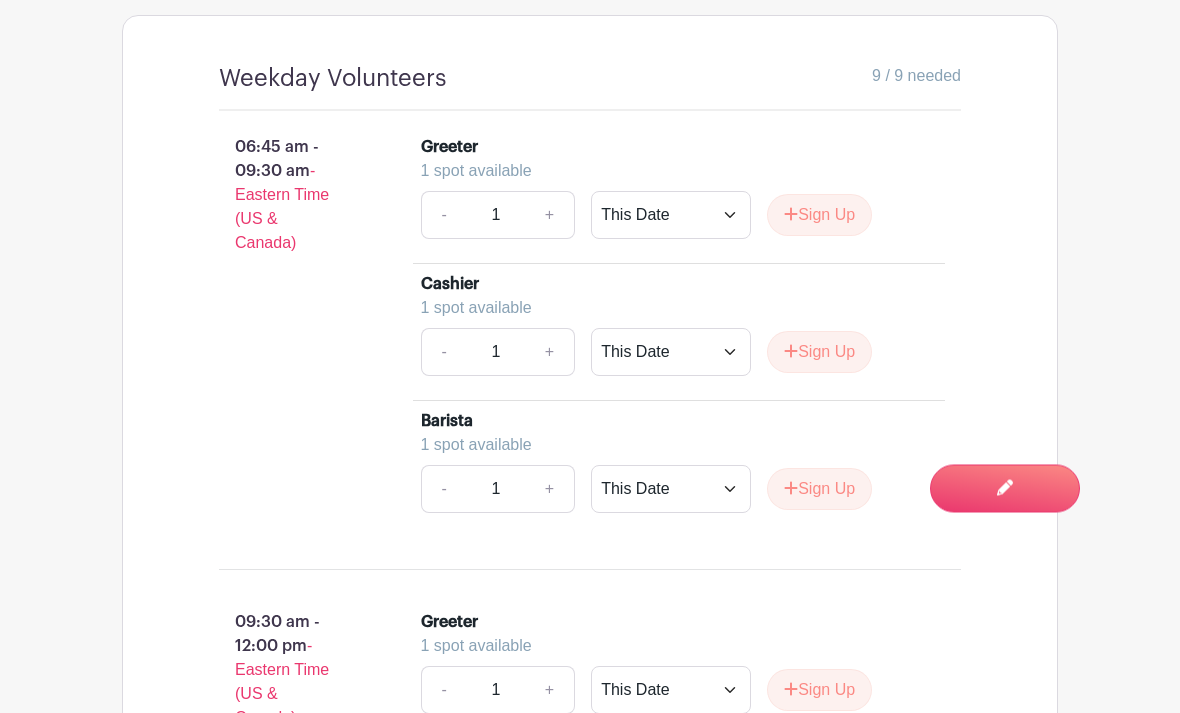 scroll, scrollTop: 1716, scrollLeft: 0, axis: vertical 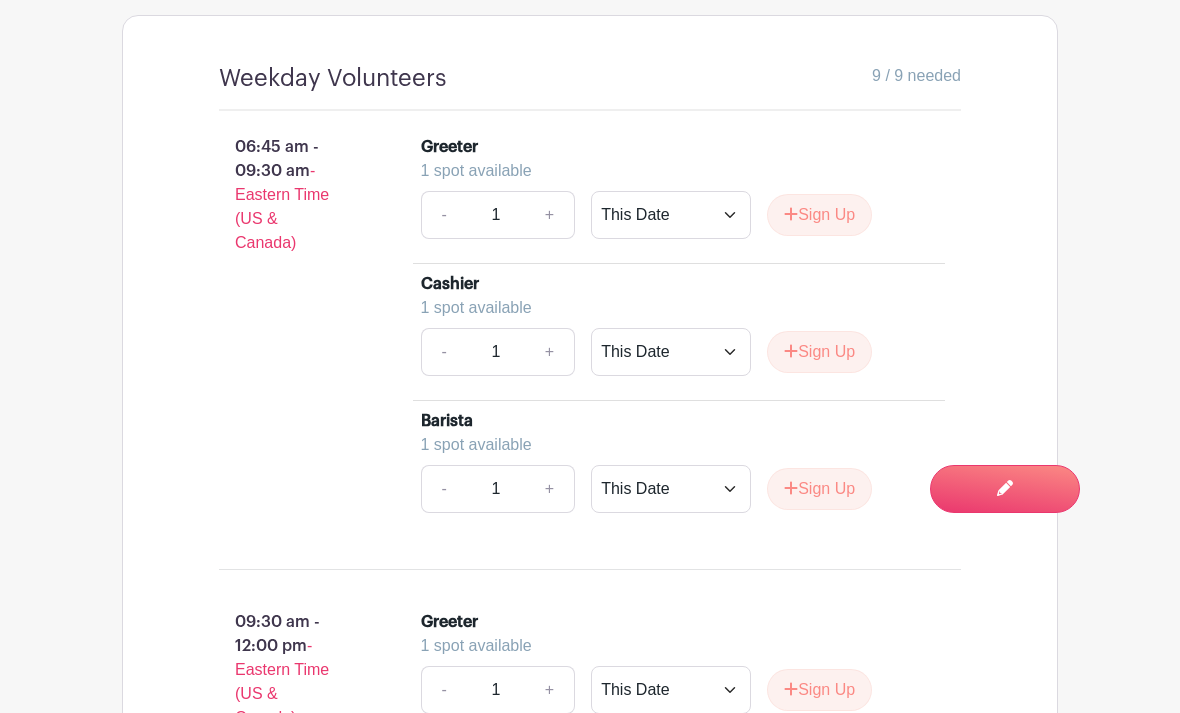 click on "Sign Up" at bounding box center (819, 215) 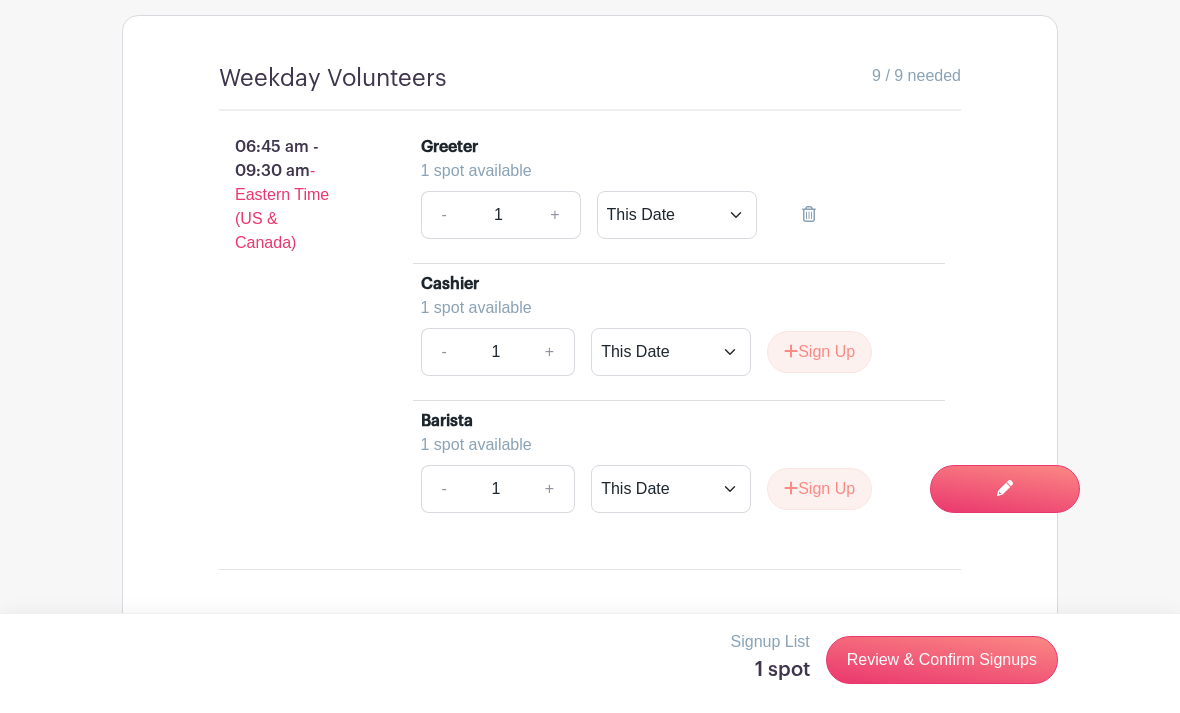 click on "Review & Confirm Signups" at bounding box center [942, 660] 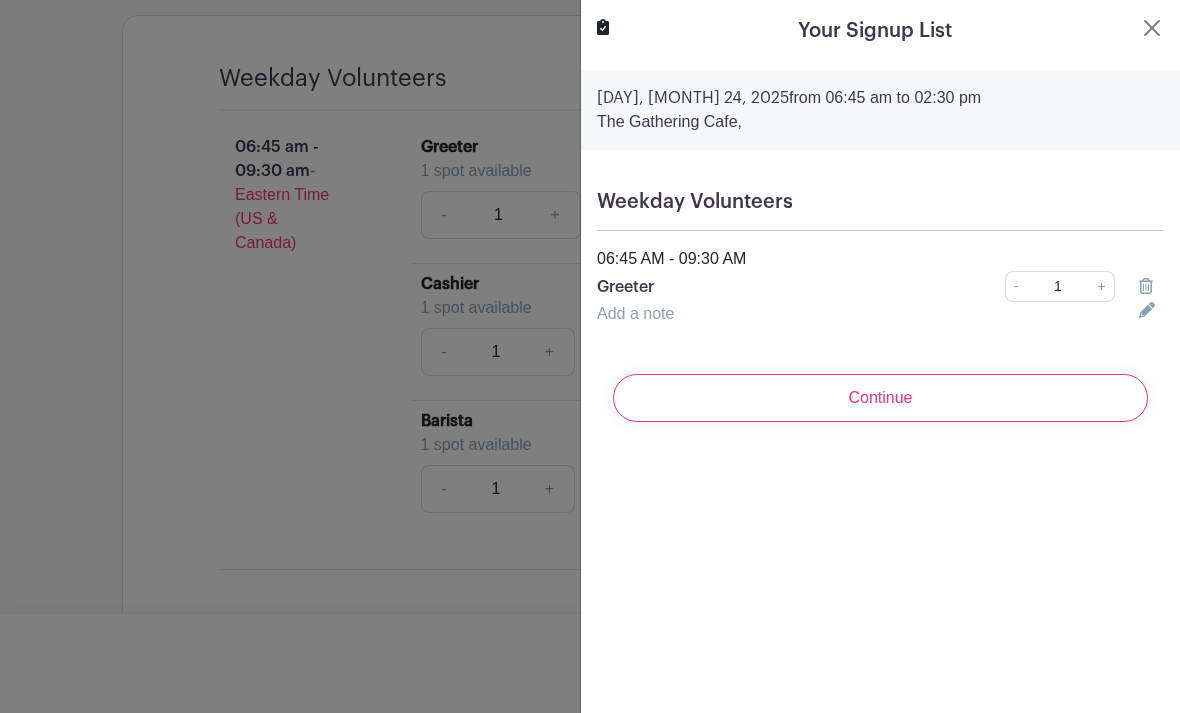 click on "Continue" at bounding box center (880, 398) 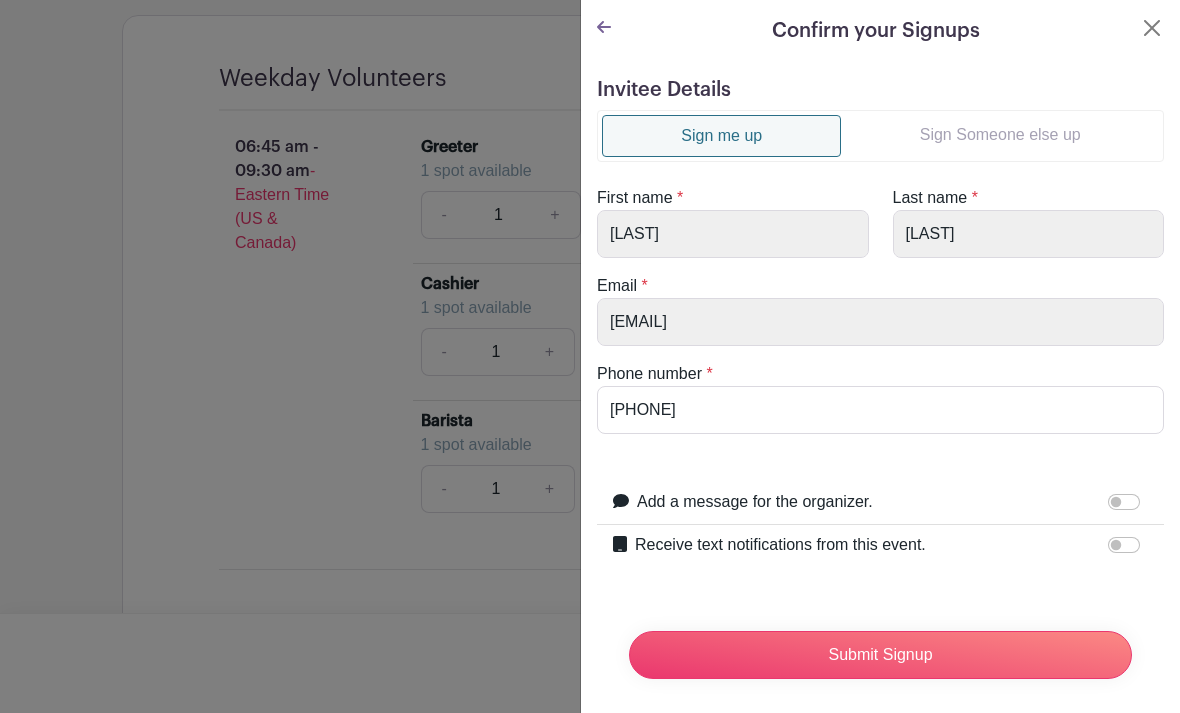 click on "Sign Someone else up" at bounding box center [1000, 135] 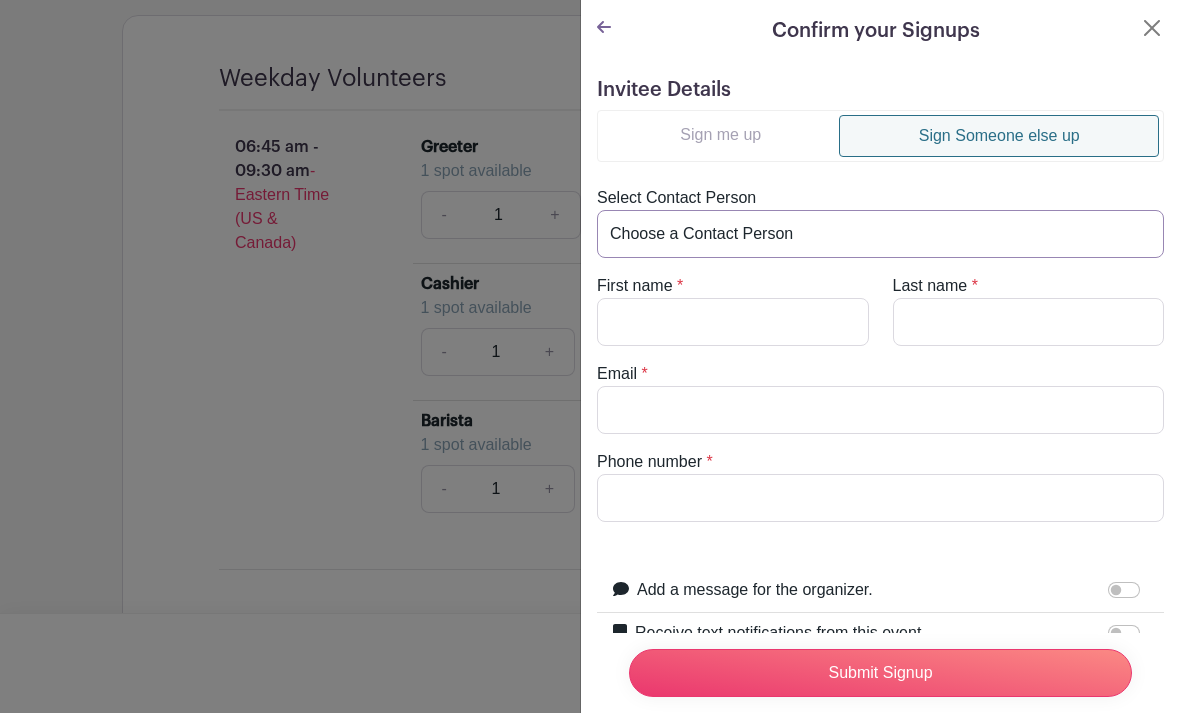 click on "Choose a Contact Person [FIRST] [LAST] ([EMAIL])
[FIRST] [LAST] ([EMAIL])
[FIRST] [LAST] ([EMAIL])
[FIRST] [LAST] ([EMAIL])
[FIRST] [LAST] ([EMAIL])
[FIRST] [LAST] ([EMAIL])
[FIRST] [LAST] ([EMAIL])
[FIRST] [LAST] ([EMAIL])
[FIRST] [LAST] ([EMAIL])
[FIRST] [LAST] ([EMAIL])
[FIRST] [LAST] ([EMAIL])
[FIRST] [LAST] ([EMAIL])
[FIRST] [LAST] ([EMAIL])
[FIRST] [LAST] ([EMAIL])
[FIRST] [LAST] ([EMAIL])
[FIRST] [LAST] ([EMAIL])
[FIRST] [LAST] ([EMAIL])
[FIRST] [LAST] ([EMAIL])
[FIRST] [LAST] ([EMAIL])
[FIRST] [LAST] ([EMAIL])
[FIRST] [LAST] ([EMAIL])
[FIRST] [LAST] ([EMAIL])
[FIRST] [LAST] ([EMAIL])
[FIRST] [LAST] ([EMAIL])" at bounding box center (880, 234) 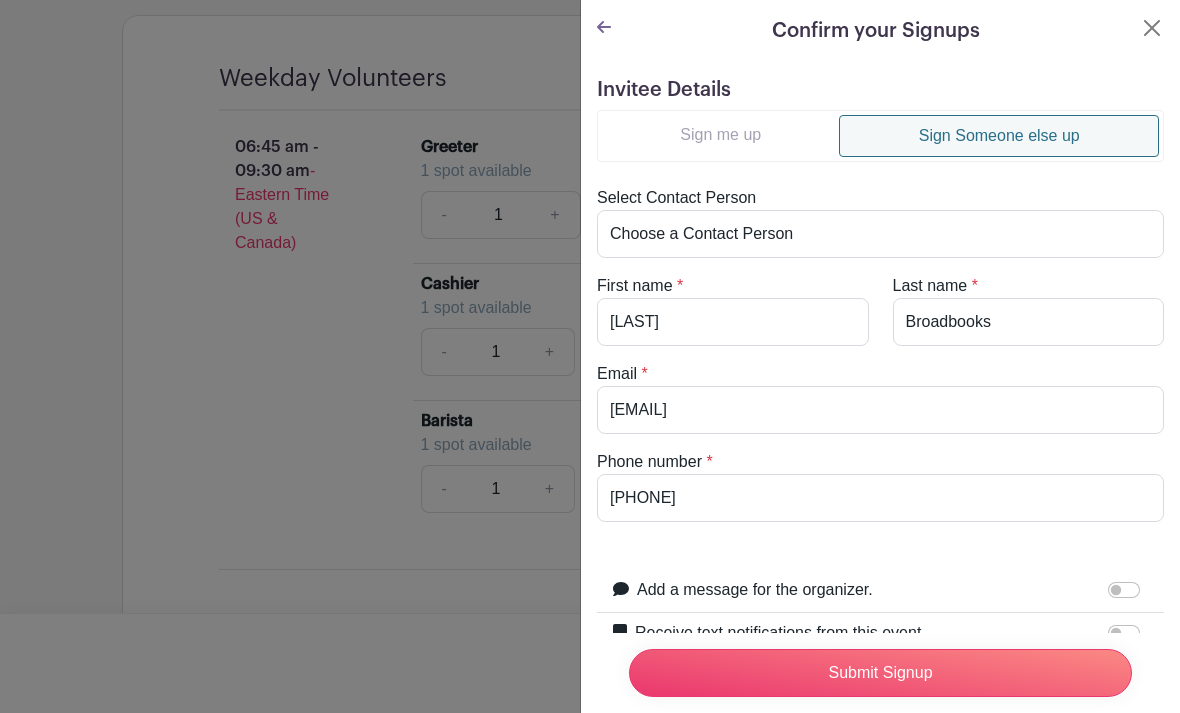 click on "Submit Signup" at bounding box center (880, 673) 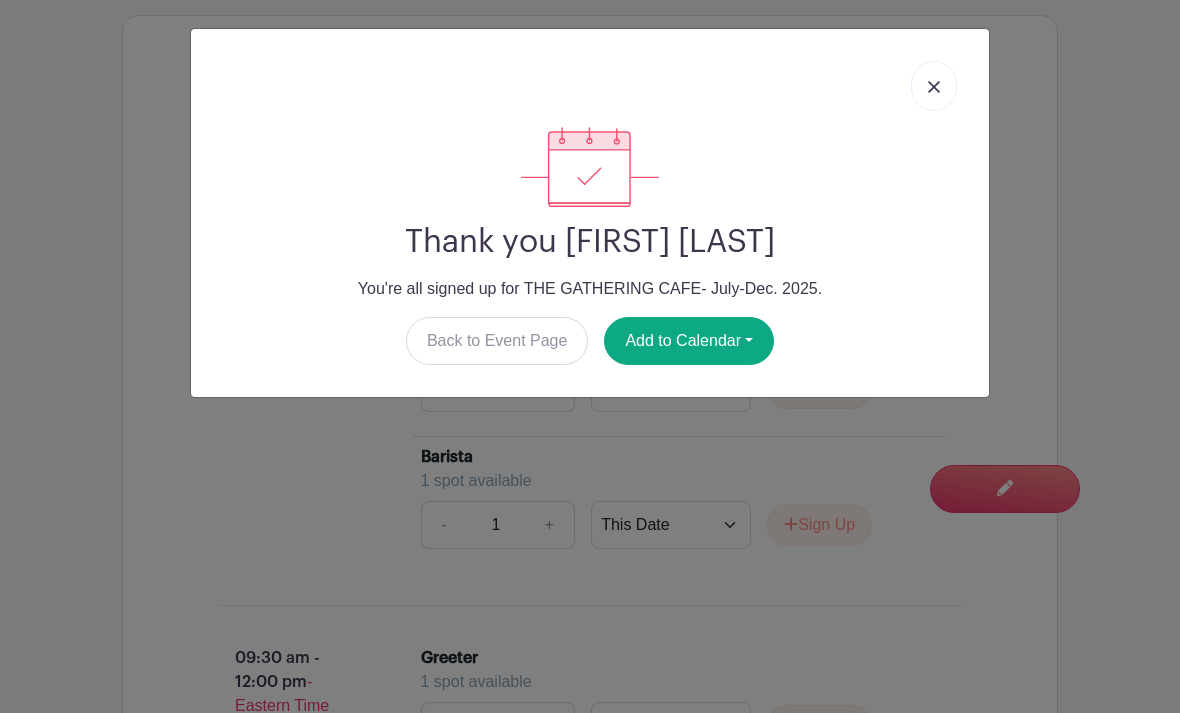 click at bounding box center [934, 87] 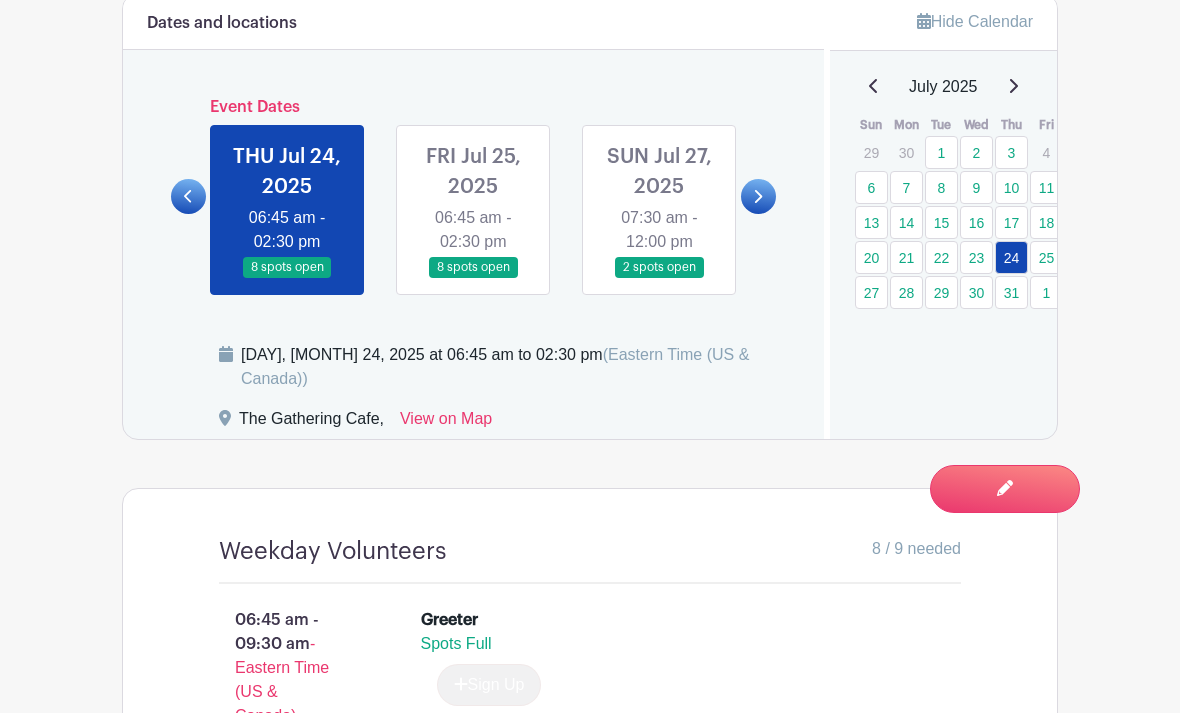 scroll, scrollTop: 1241, scrollLeft: 0, axis: vertical 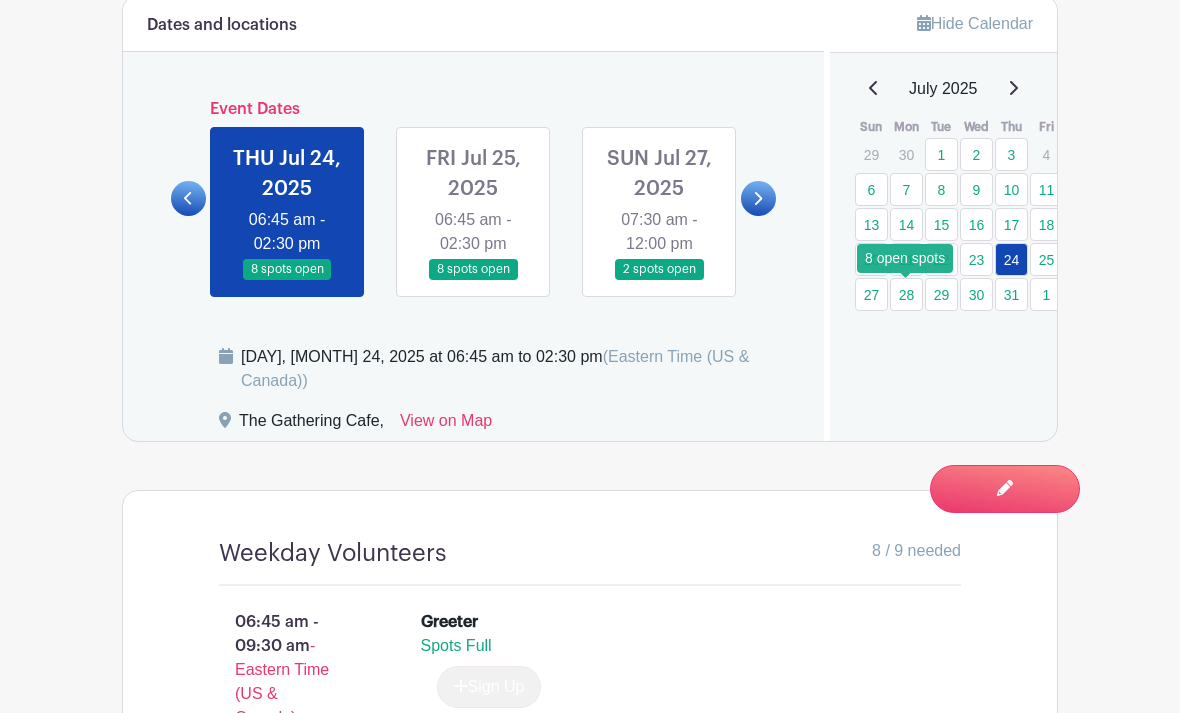 click on "28" at bounding box center [906, 294] 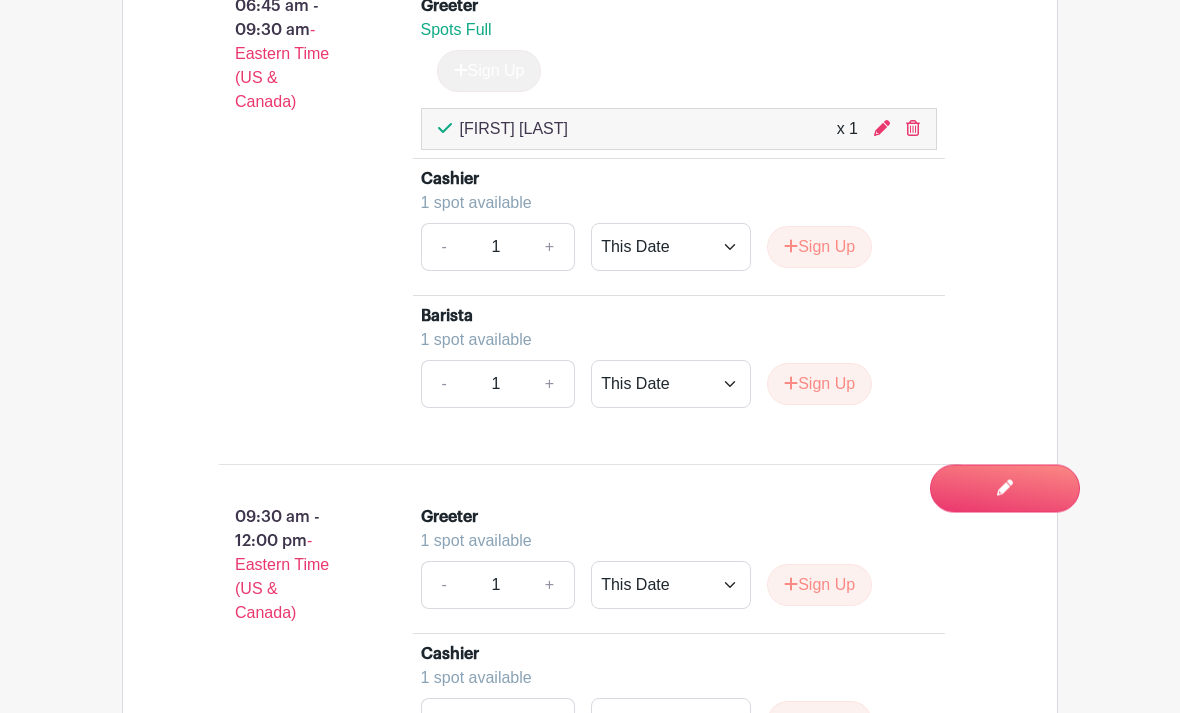 scroll, scrollTop: 1875, scrollLeft: 0, axis: vertical 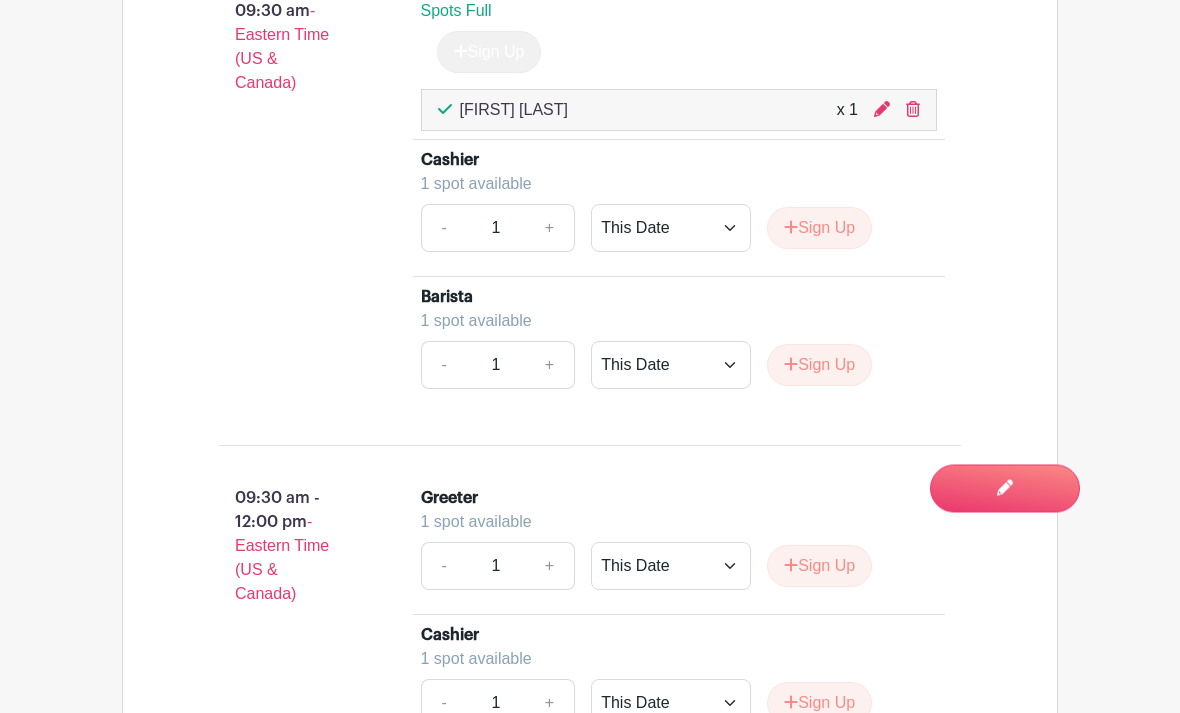 click on "Sign Up" at bounding box center [819, 567] 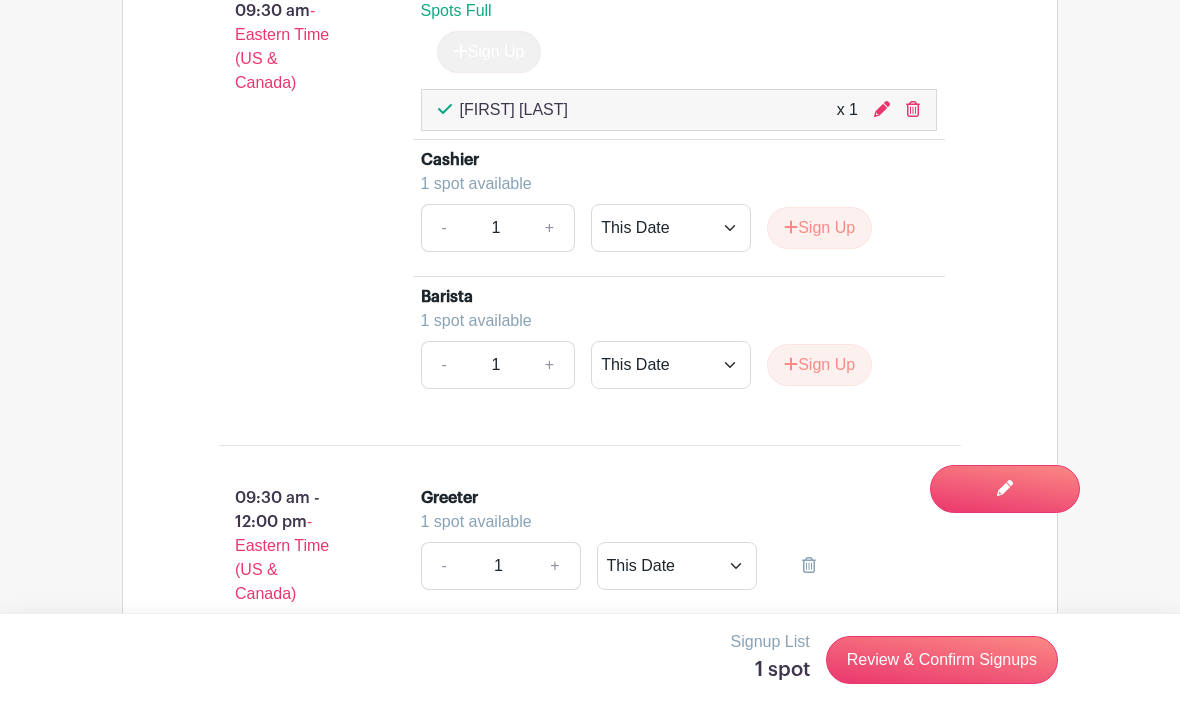 click on "Review & Confirm Signups" at bounding box center (942, 660) 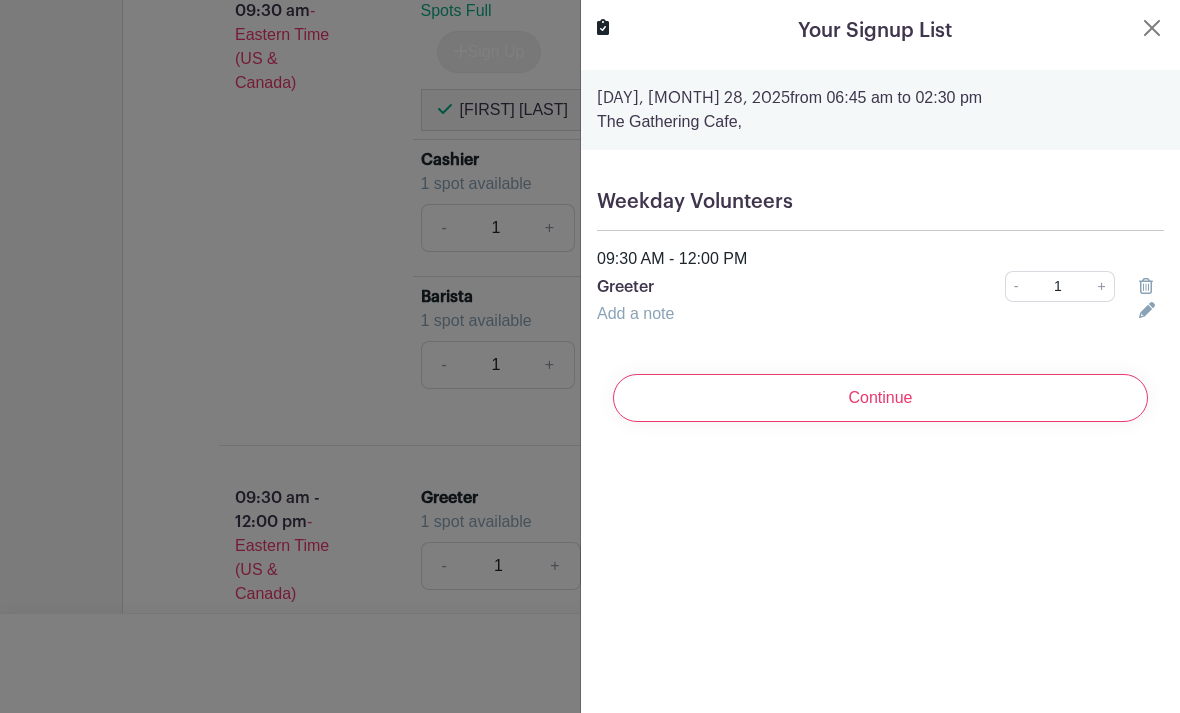 click on "Continue" at bounding box center [880, 398] 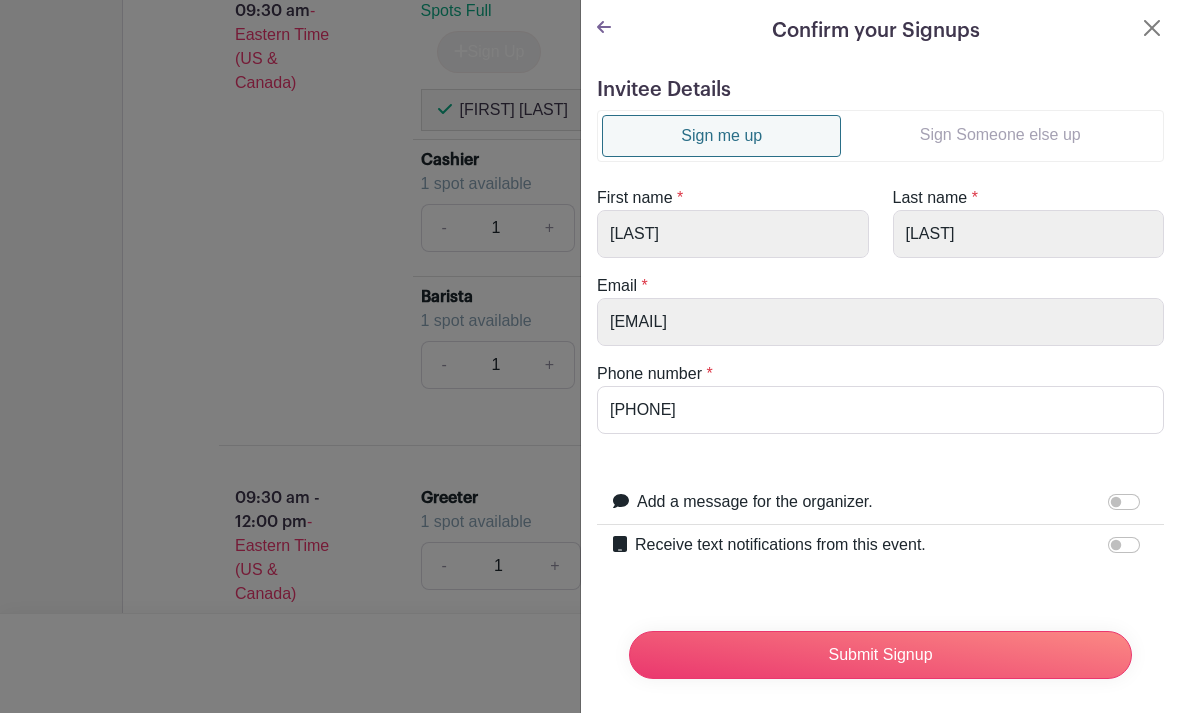 click on "Sign Someone else up" at bounding box center (1000, 135) 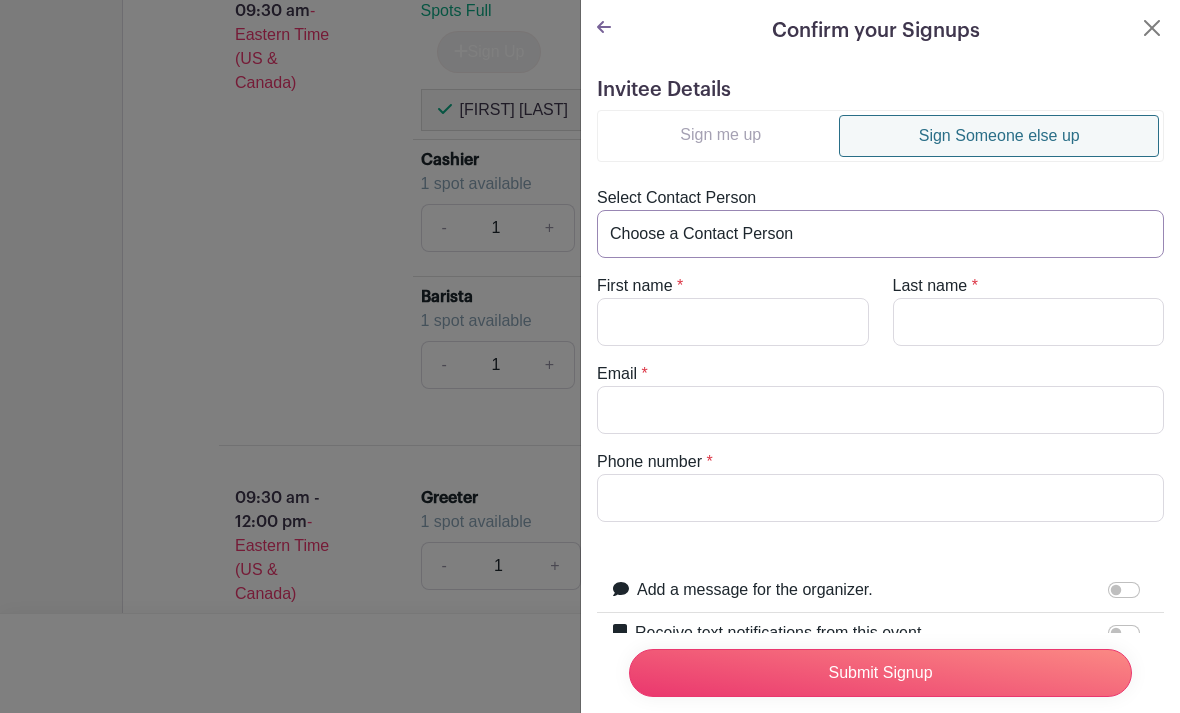 click on "Choose a Contact Person [FIRST] [LAST] ([EMAIL])
[FIRST] [LAST] ([EMAIL])
[FIRST] [LAST] ([EMAIL])
[FIRST] [LAST] ([EMAIL])
[FIRST] [LAST] ([EMAIL])
[FIRST] [LAST] ([EMAIL])
[FIRST] [LAST] ([EMAIL])
[FIRST] [LAST] ([EMAIL])
[FIRST] [LAST] ([EMAIL])
[FIRST] [LAST] ([EMAIL])
[FIRST] [LAST] ([EMAIL])
[FIRST] [LAST] ([EMAIL])
[FIRST] [LAST] ([EMAIL])
[FIRST] [LAST] ([EMAIL])
[FIRST] [LAST] ([EMAIL])
[FIRST] [LAST] ([EMAIL])
[FIRST] [LAST] ([EMAIL])
[FIRST] [LAST] ([EMAIL])
[FIRST] [LAST] ([EMAIL])
[FIRST] [LAST] ([EMAIL])
[FIRST] [LAST] ([EMAIL])
[FIRST] [LAST] ([EMAIL])
[FIRST] [LAST] ([EMAIL])
[FIRST] [LAST] ([EMAIL])" at bounding box center (880, 234) 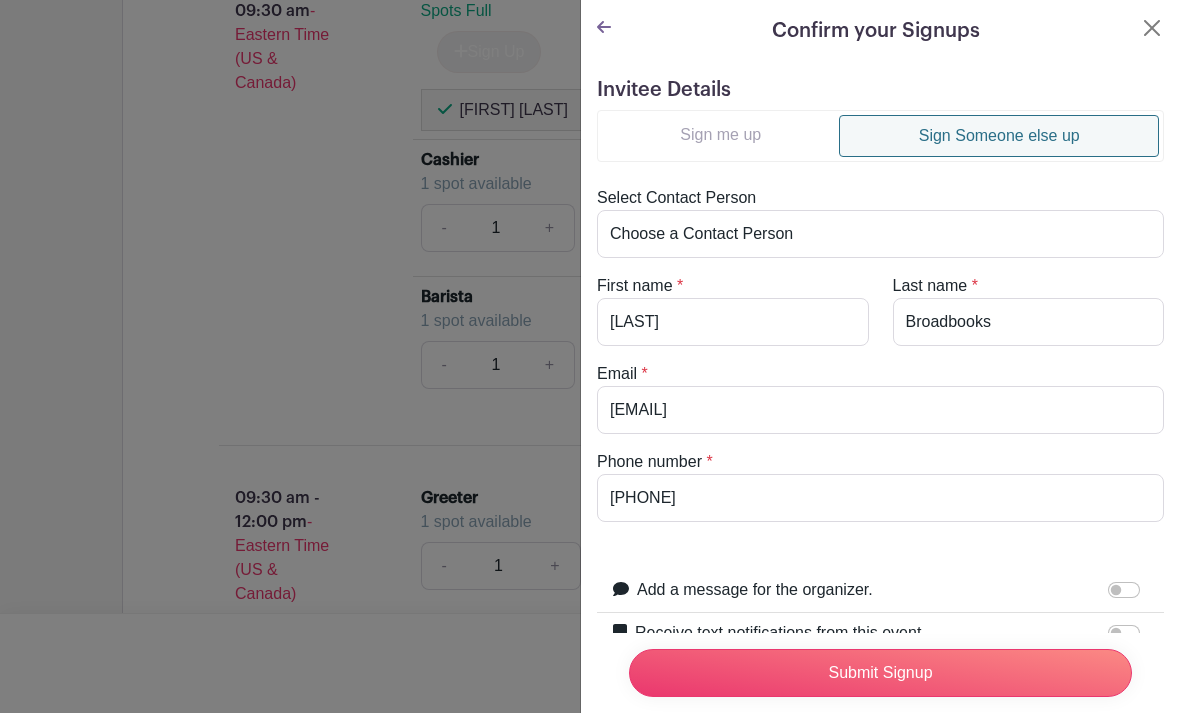 click on "Submit Signup" at bounding box center (880, 673) 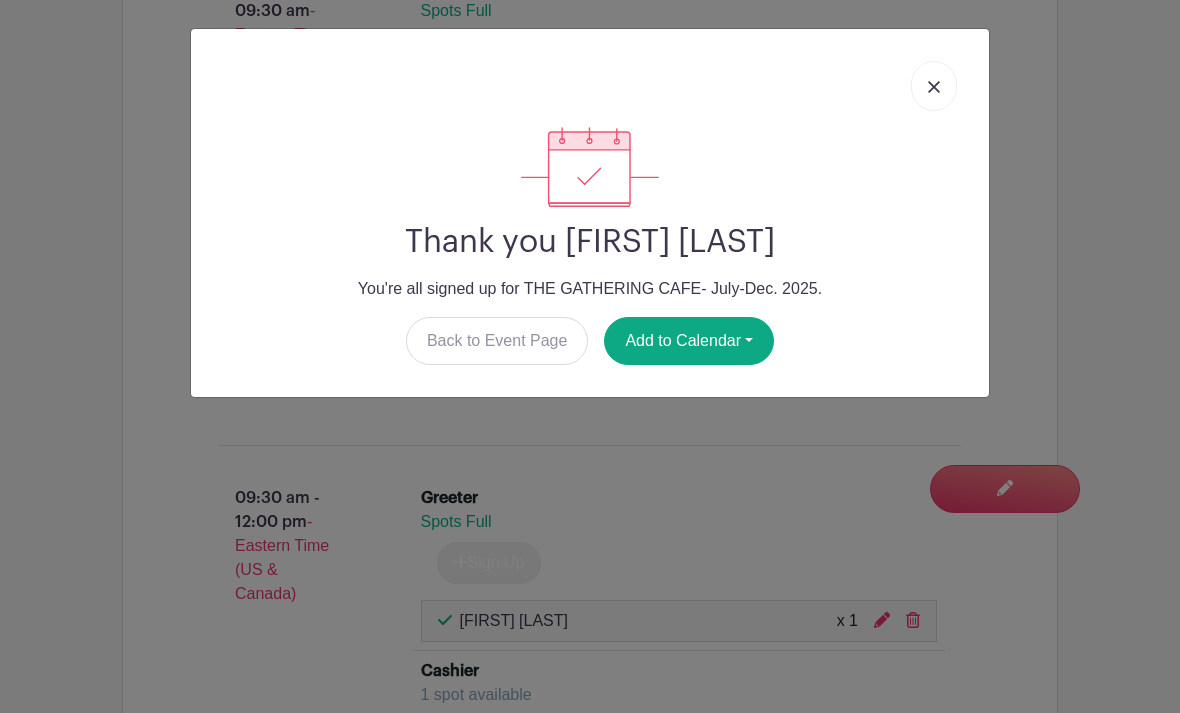 click at bounding box center (934, 87) 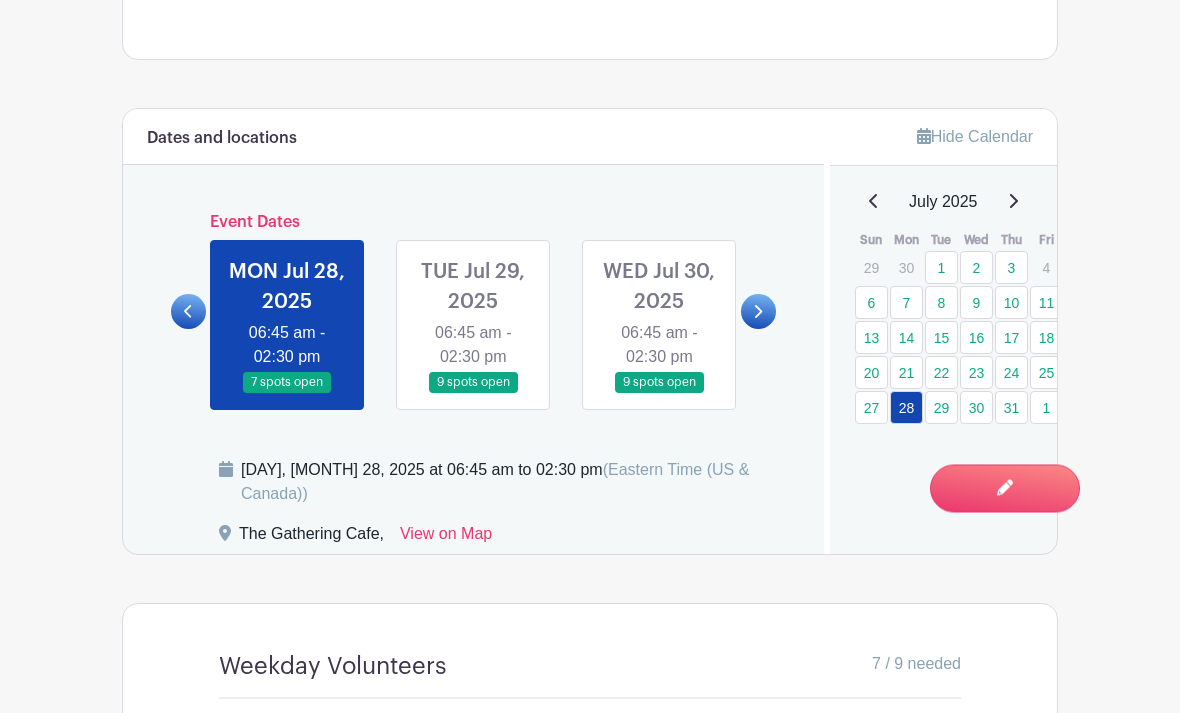 scroll, scrollTop: 1128, scrollLeft: 0, axis: vertical 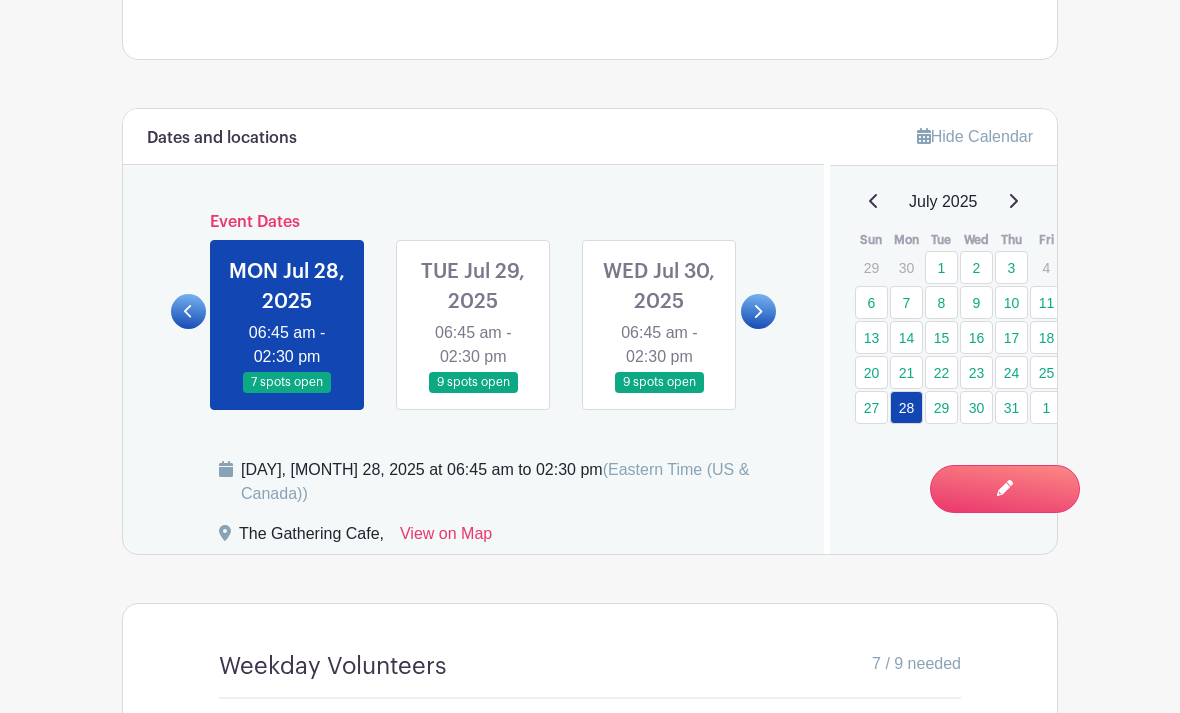 click on "31" at bounding box center (1011, 407) 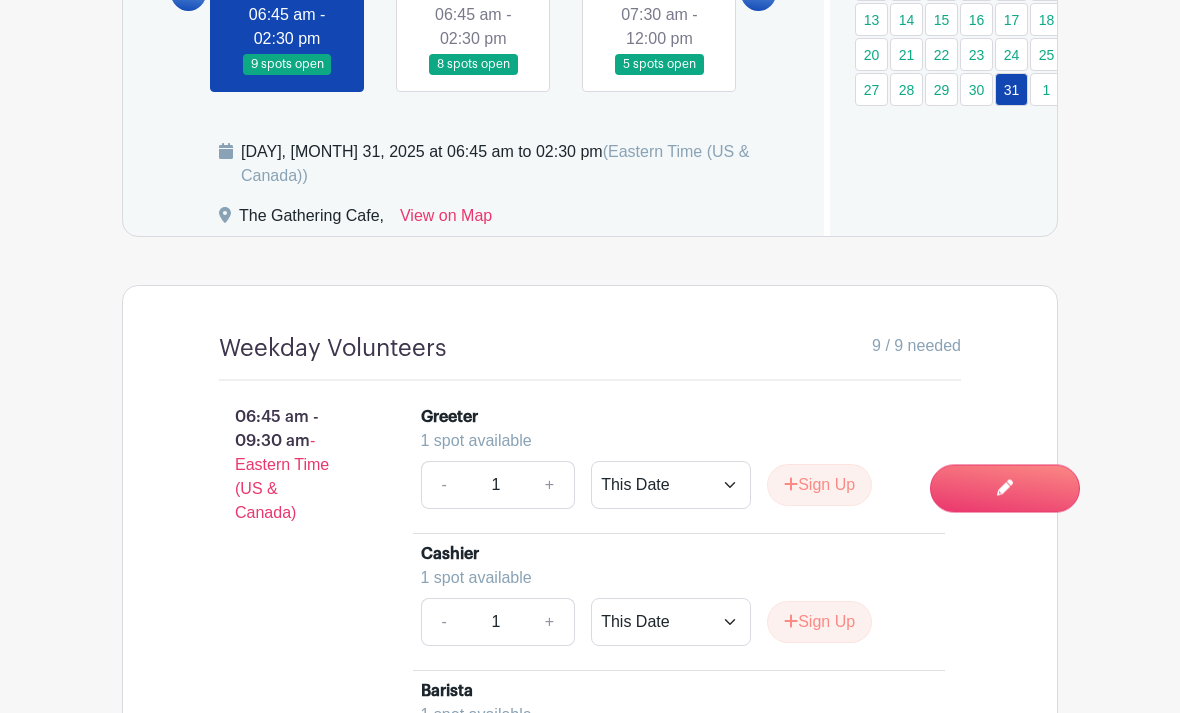 scroll, scrollTop: 1447, scrollLeft: 0, axis: vertical 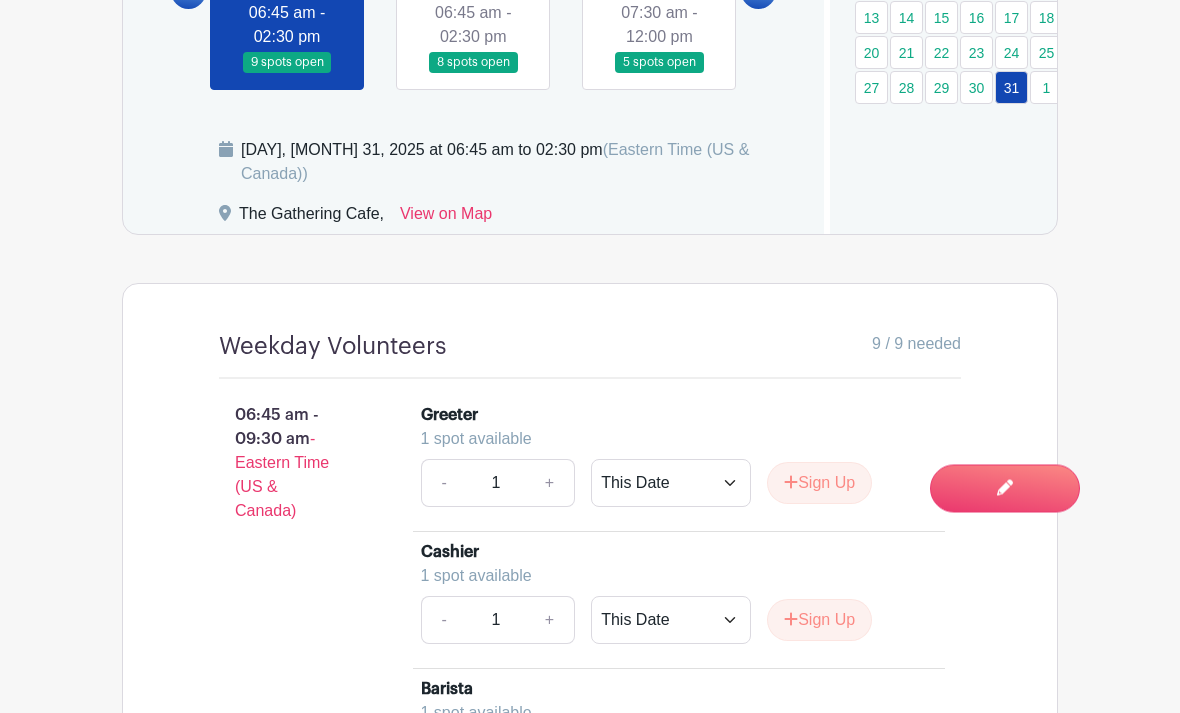 click on "Sign Up" at bounding box center [819, 484] 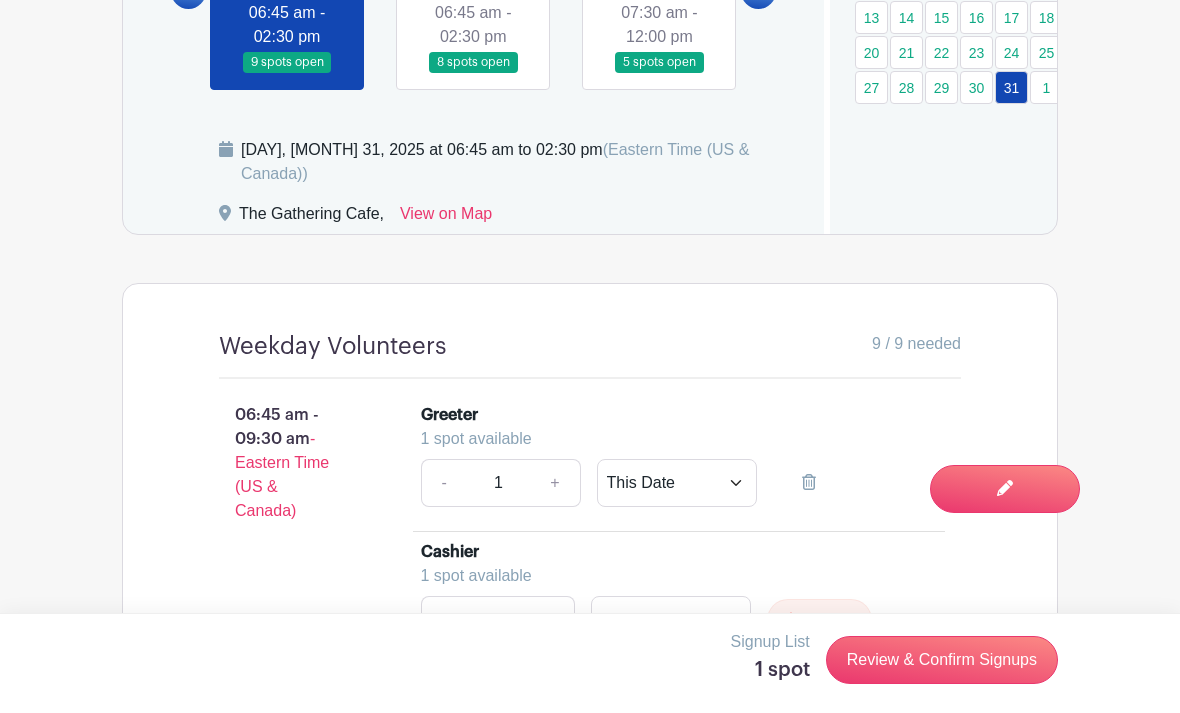 click on "Review & Confirm Signups" at bounding box center [942, 660] 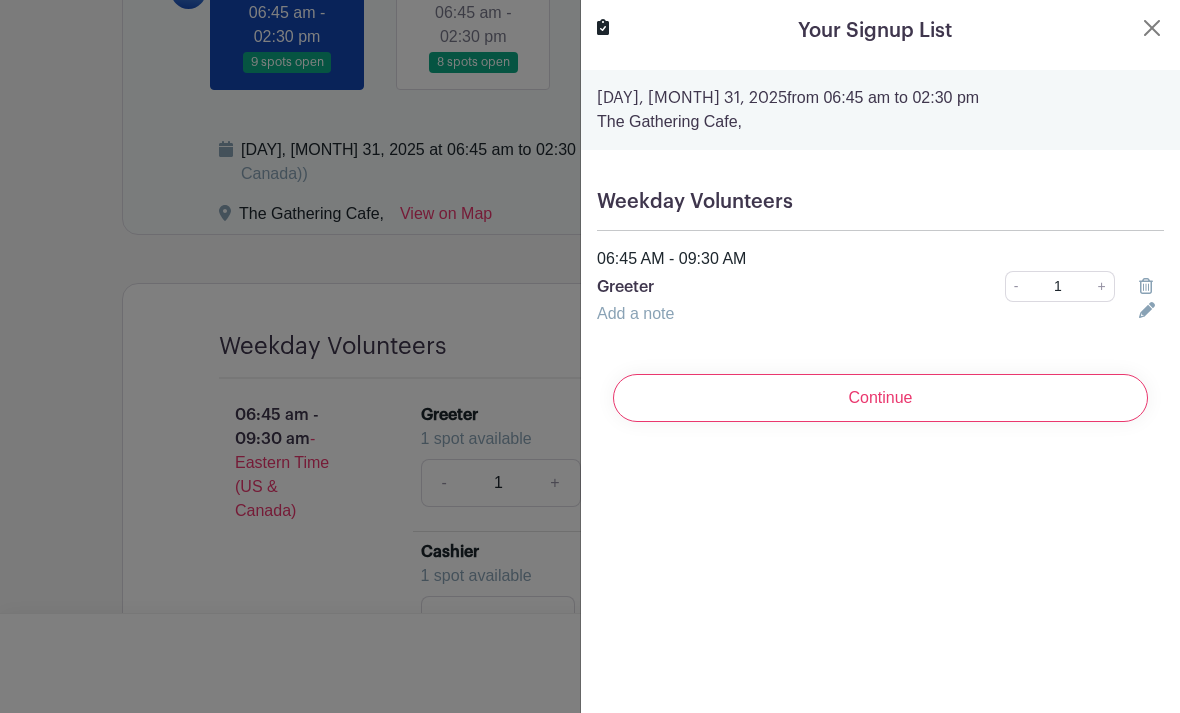 click on "Continue" at bounding box center [880, 398] 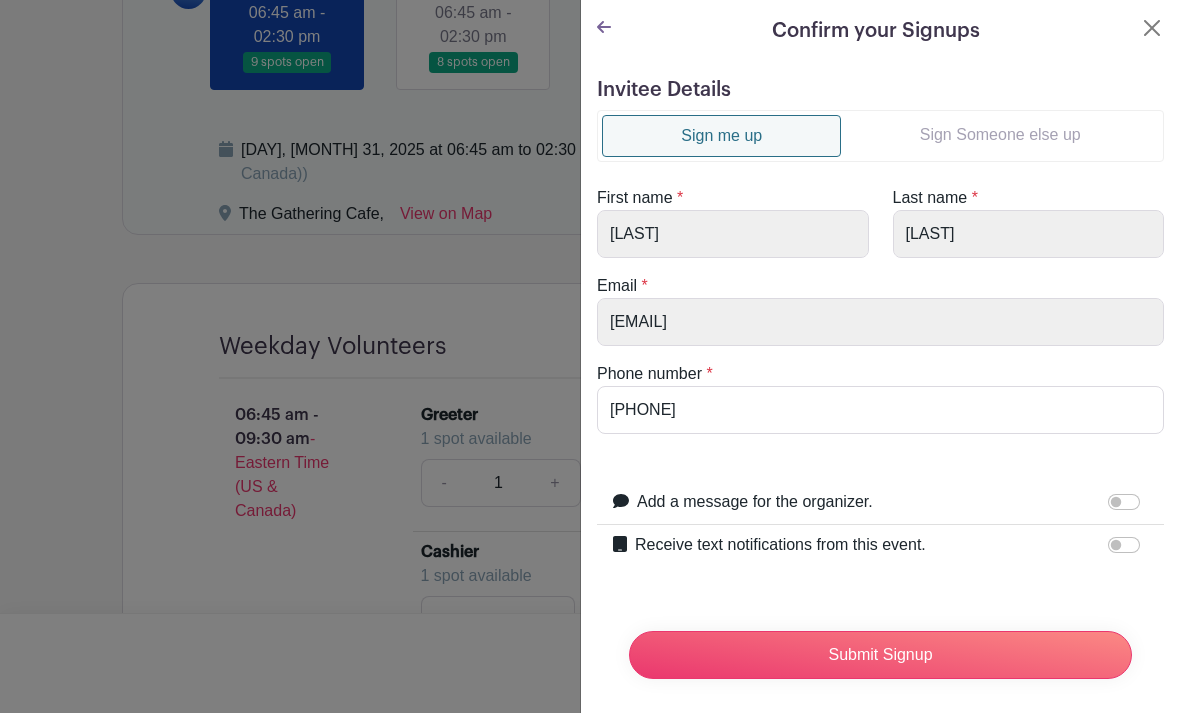 click on "Sign Someone else up" at bounding box center [1000, 135] 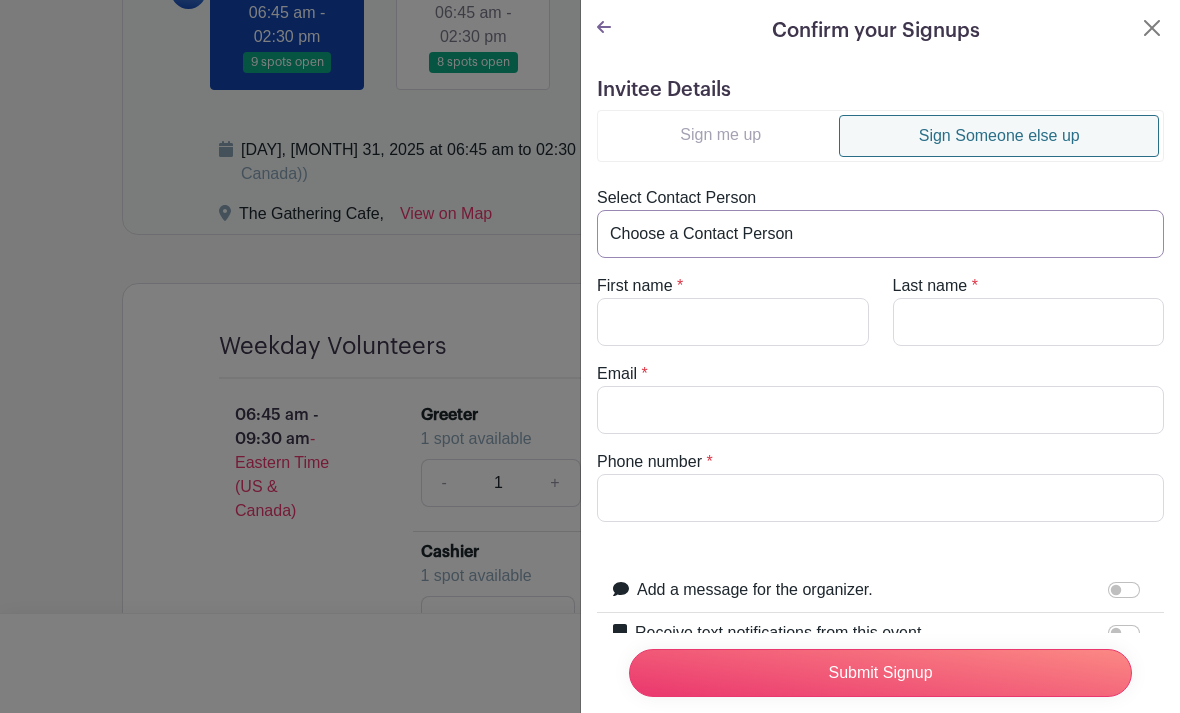 click on "Choose a Contact Person [FIRST] [LAST] ([EMAIL])
[FIRST] [LAST] ([EMAIL])
[FIRST] [LAST] ([EMAIL])
[FIRST] [LAST] ([EMAIL])
[FIRST] [LAST] ([EMAIL])
[FIRST] [LAST] ([EMAIL])
[FIRST] [LAST] ([EMAIL])
[FIRST] [LAST] ([EMAIL])
[FIRST] [LAST] ([EMAIL])
[FIRST] [LAST] ([EMAIL])
[FIRST] [LAST] ([EMAIL])
[FIRST] [LAST] ([EMAIL])
[FIRST] [LAST] ([EMAIL])
[FIRST] [LAST] ([EMAIL])
[FIRST] [LAST] ([EMAIL])
[FIRST] [LAST] ([EMAIL])
[FIRST] [LAST] ([EMAIL])
[FIRST] [LAST] ([EMAIL])
[FIRST] [LAST] ([EMAIL])
[FIRST] [LAST] ([EMAIL])
[FIRST] [LAST] ([EMAIL])
[FIRST] [LAST] ([EMAIL])
[FIRST] [LAST] ([EMAIL])
[FIRST] [LAST] ([EMAIL])" at bounding box center [880, 234] 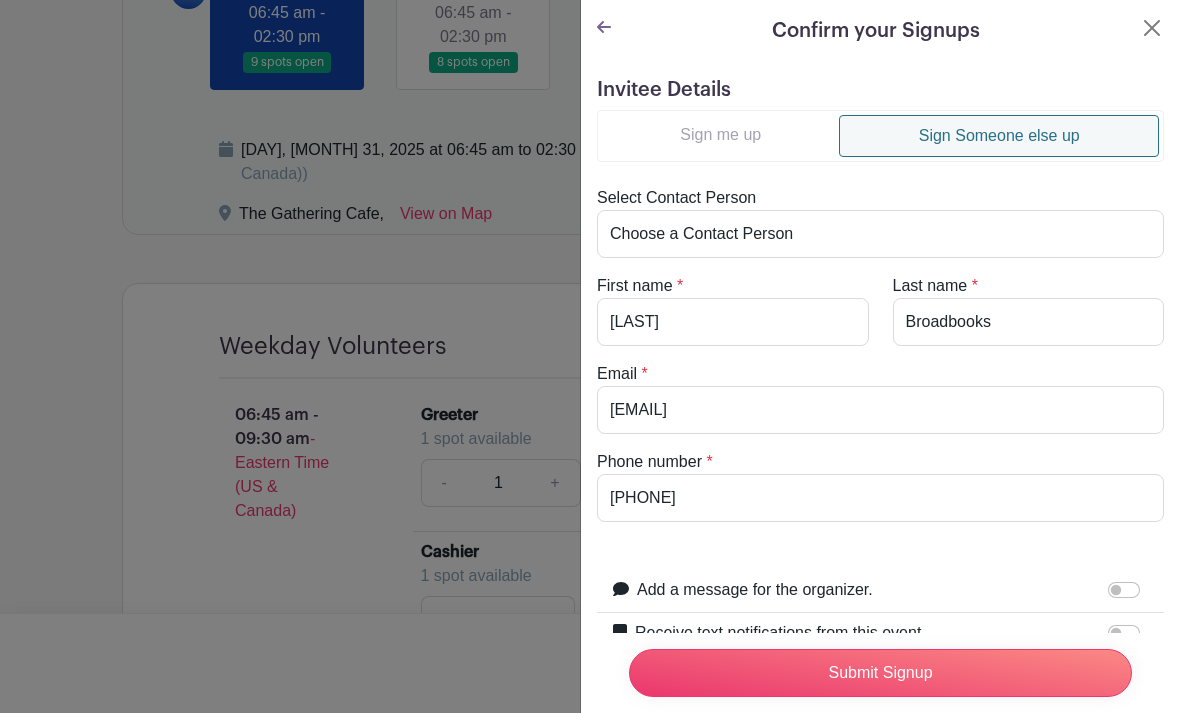 click on "Submit Signup" at bounding box center [880, 673] 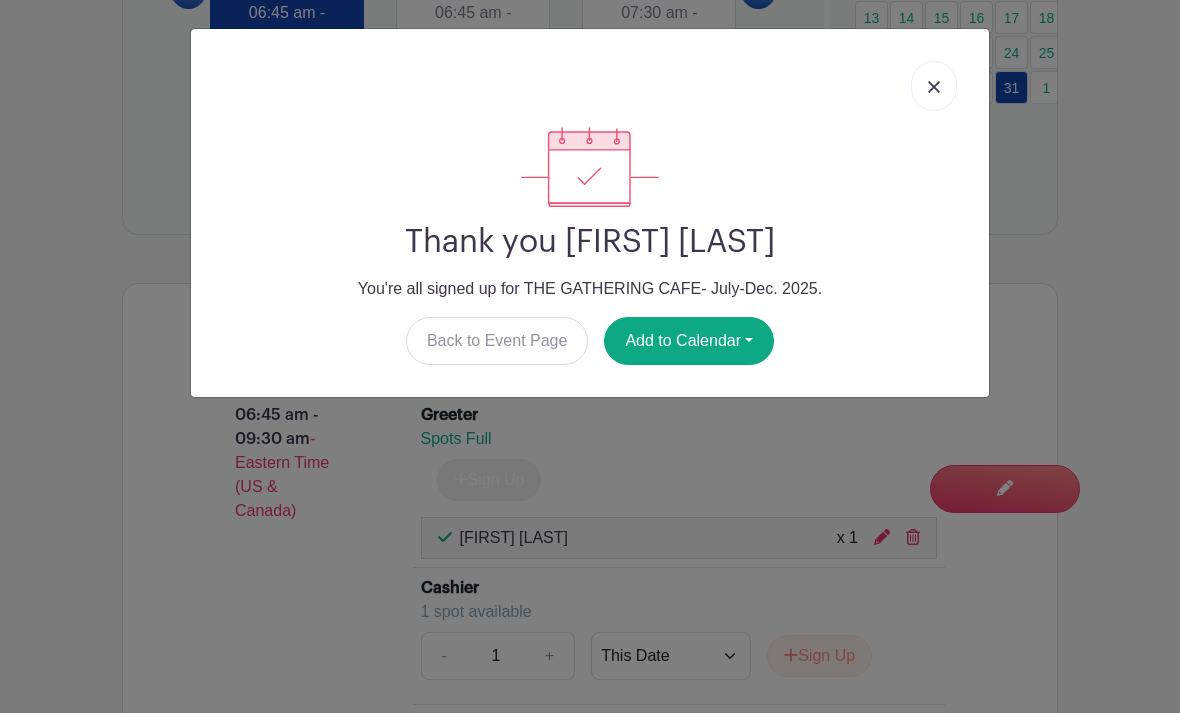 click at bounding box center [934, 86] 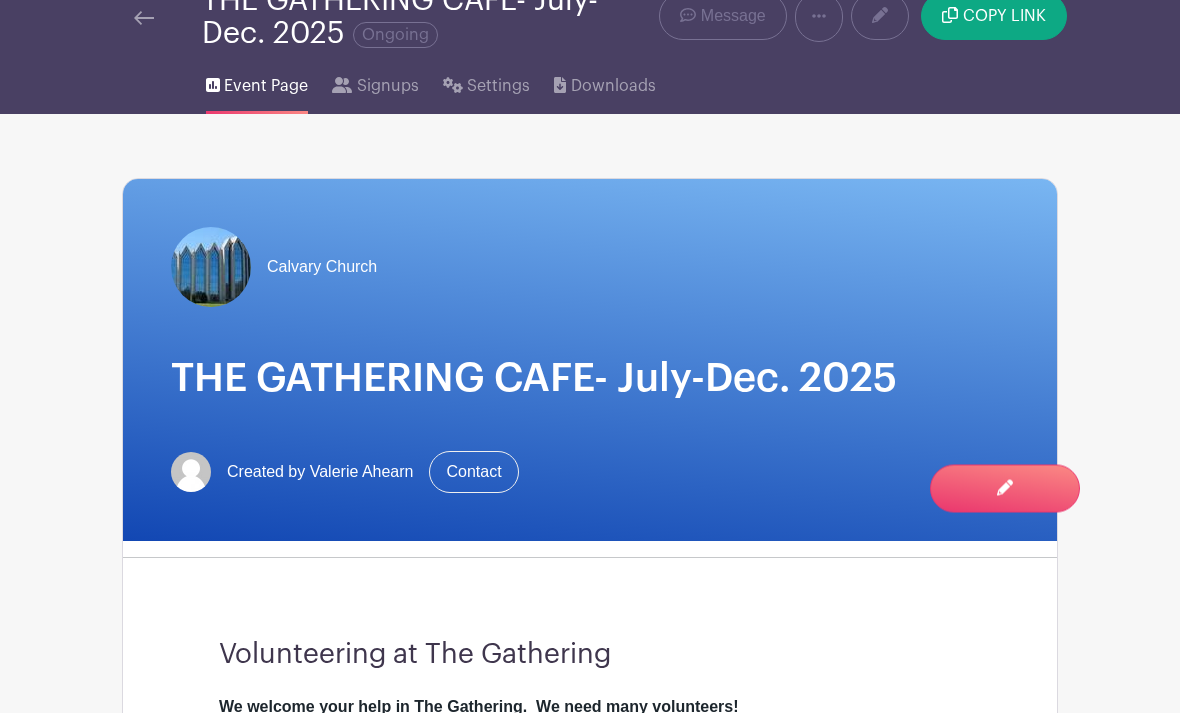 scroll, scrollTop: 0, scrollLeft: 0, axis: both 